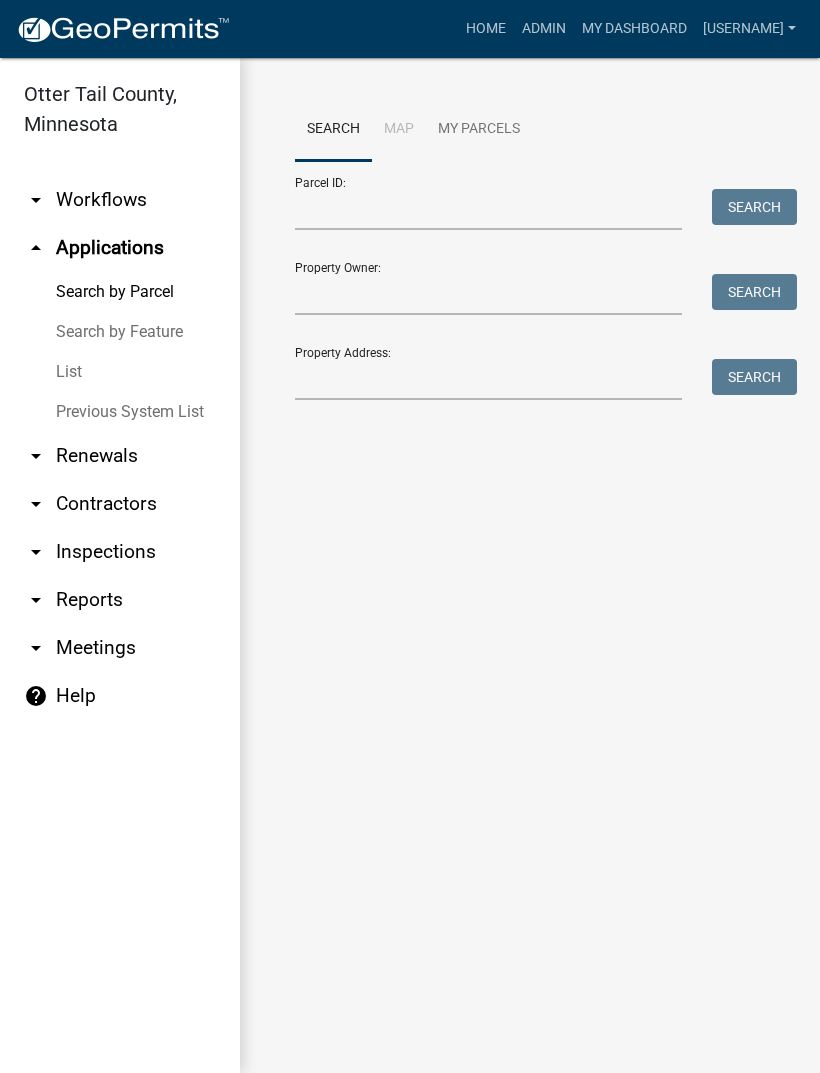 scroll, scrollTop: 0, scrollLeft: 0, axis: both 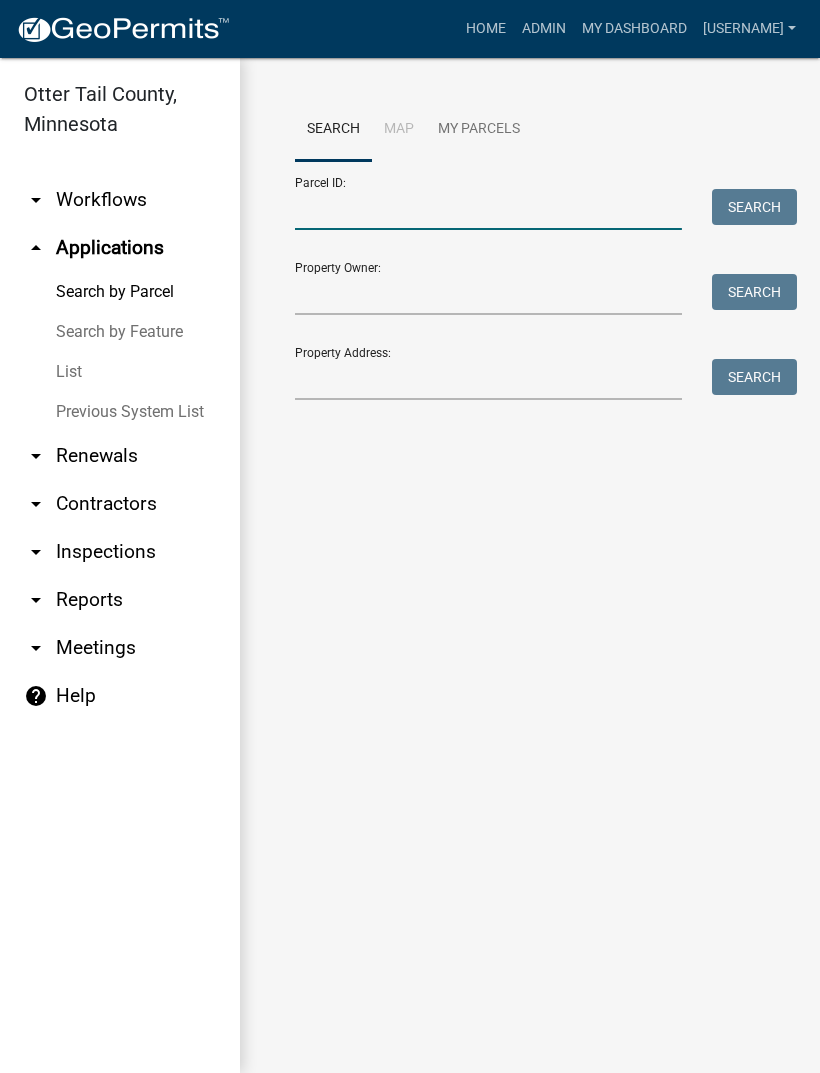 click on "Parcel ID:" at bounding box center [488, 209] 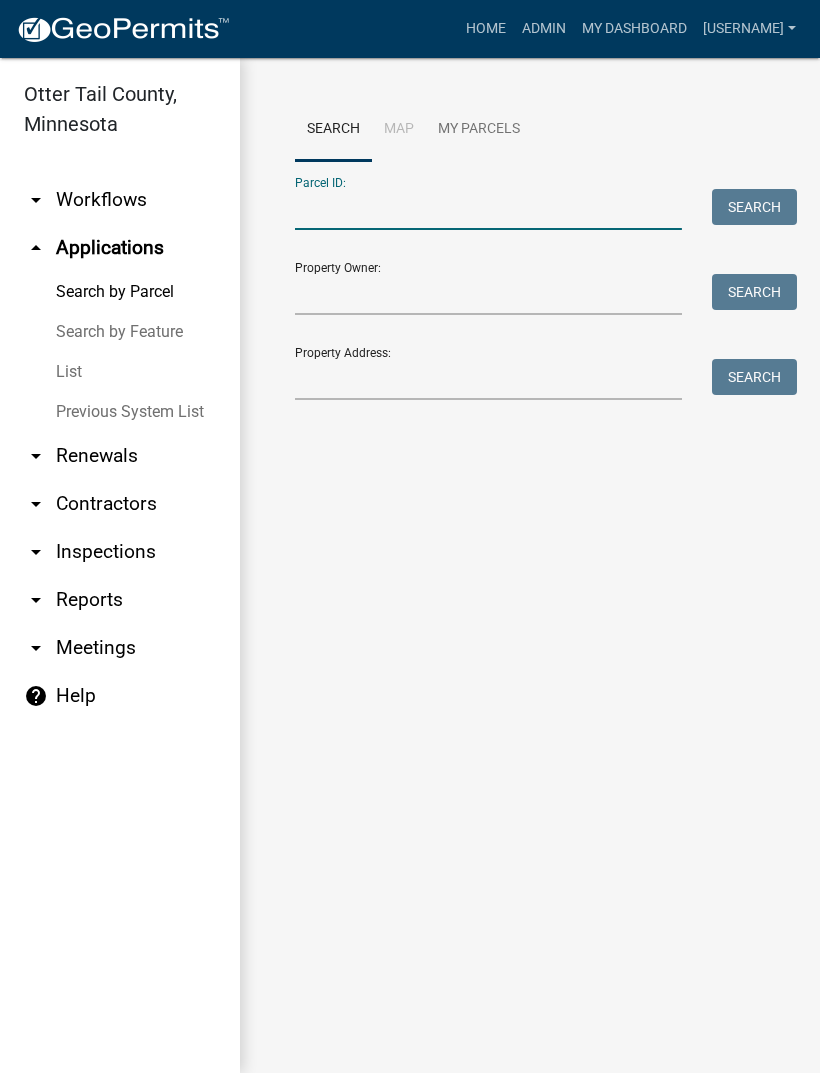 click on "Parcel ID:" at bounding box center [488, 209] 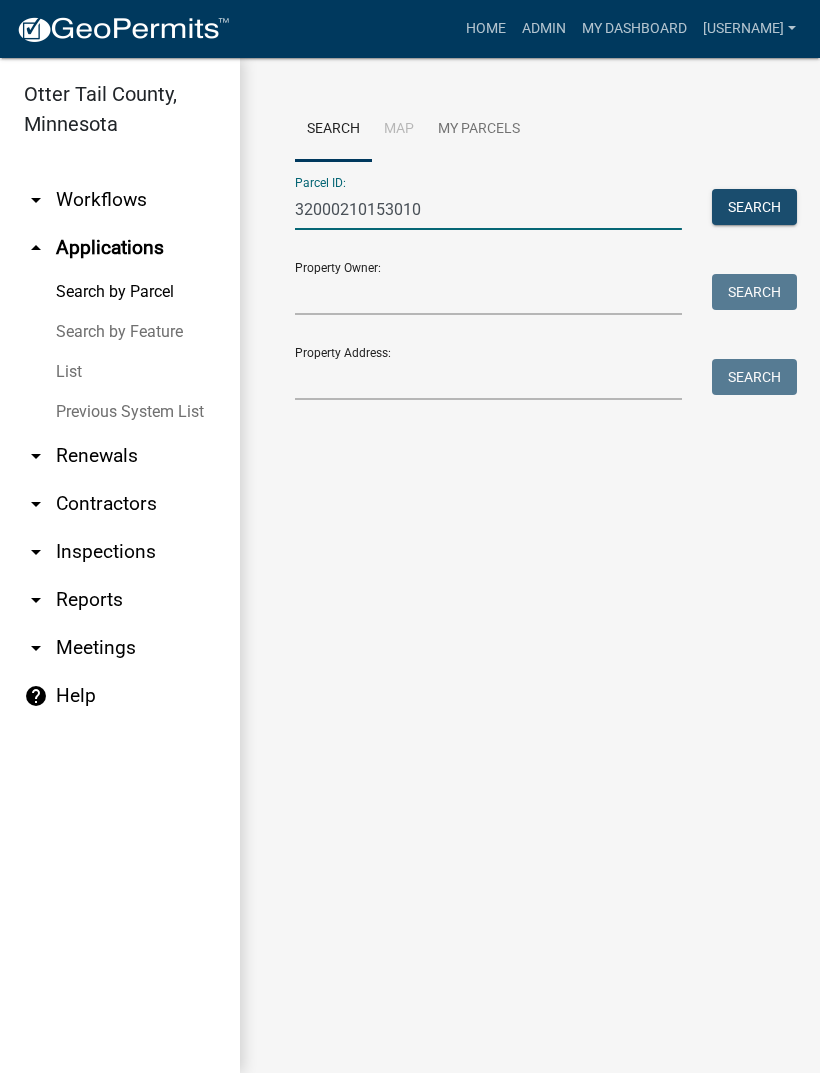 type on "32000210153010" 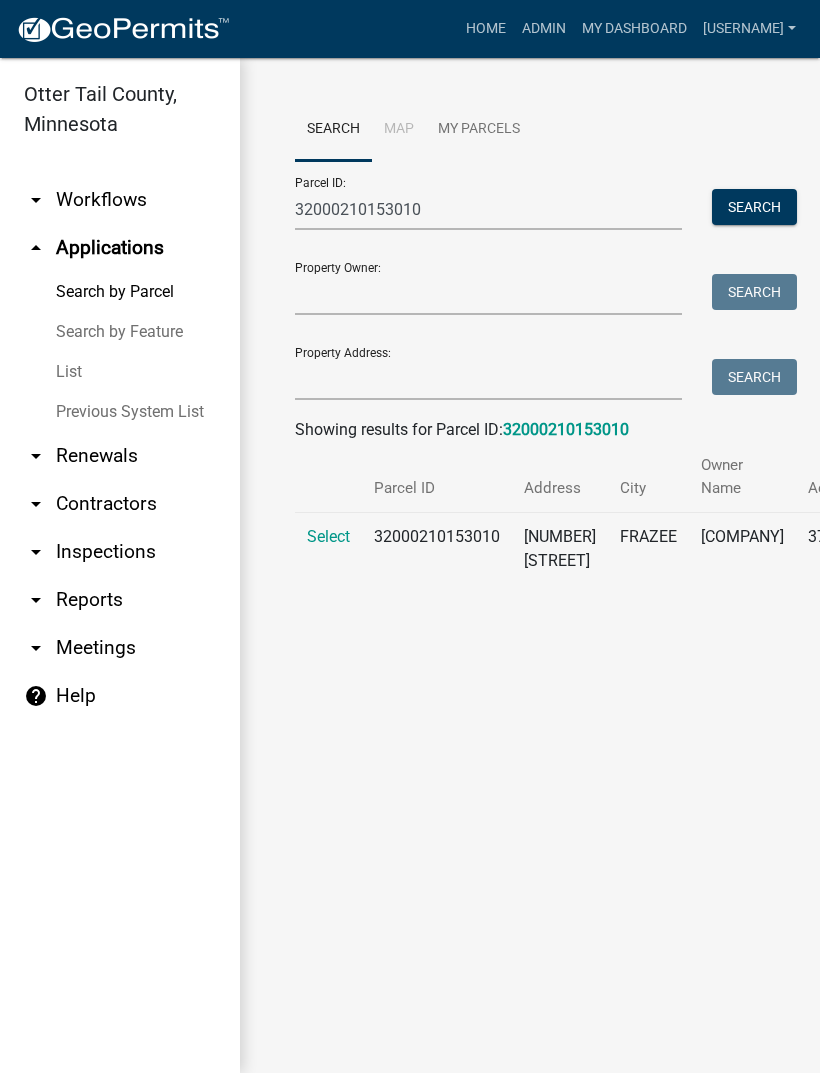 click on "Select" at bounding box center [328, 536] 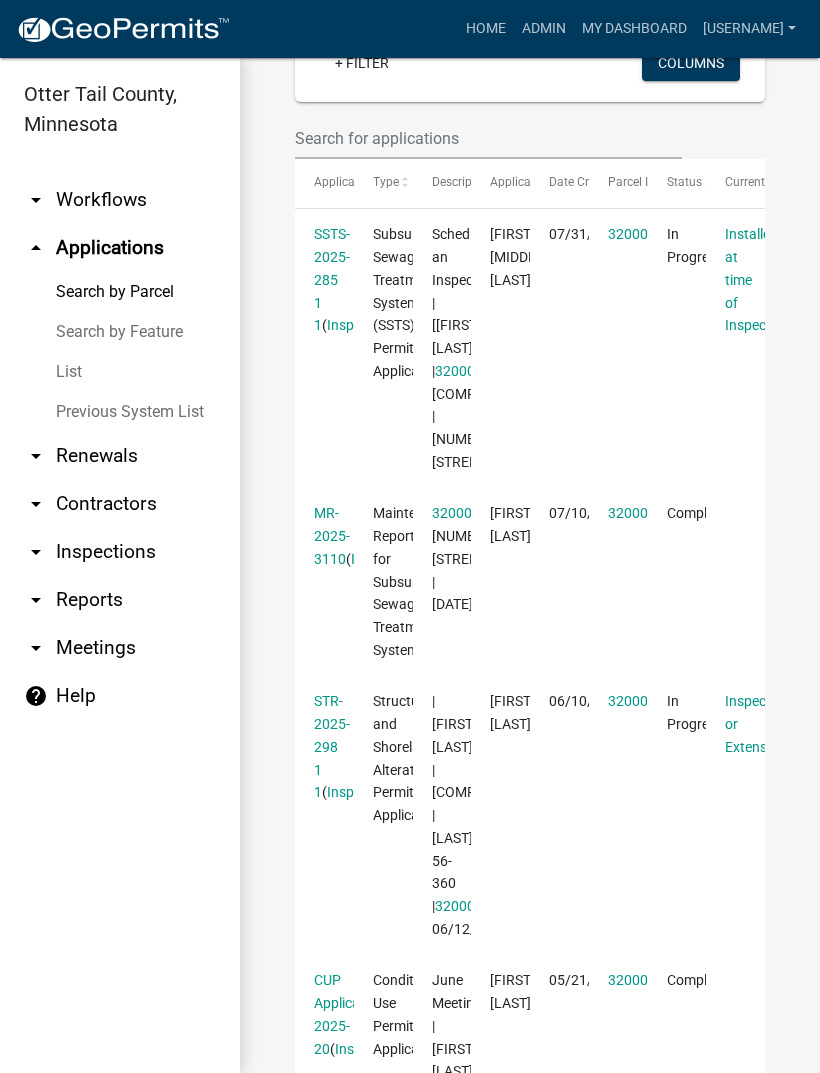 scroll, scrollTop: 594, scrollLeft: 0, axis: vertical 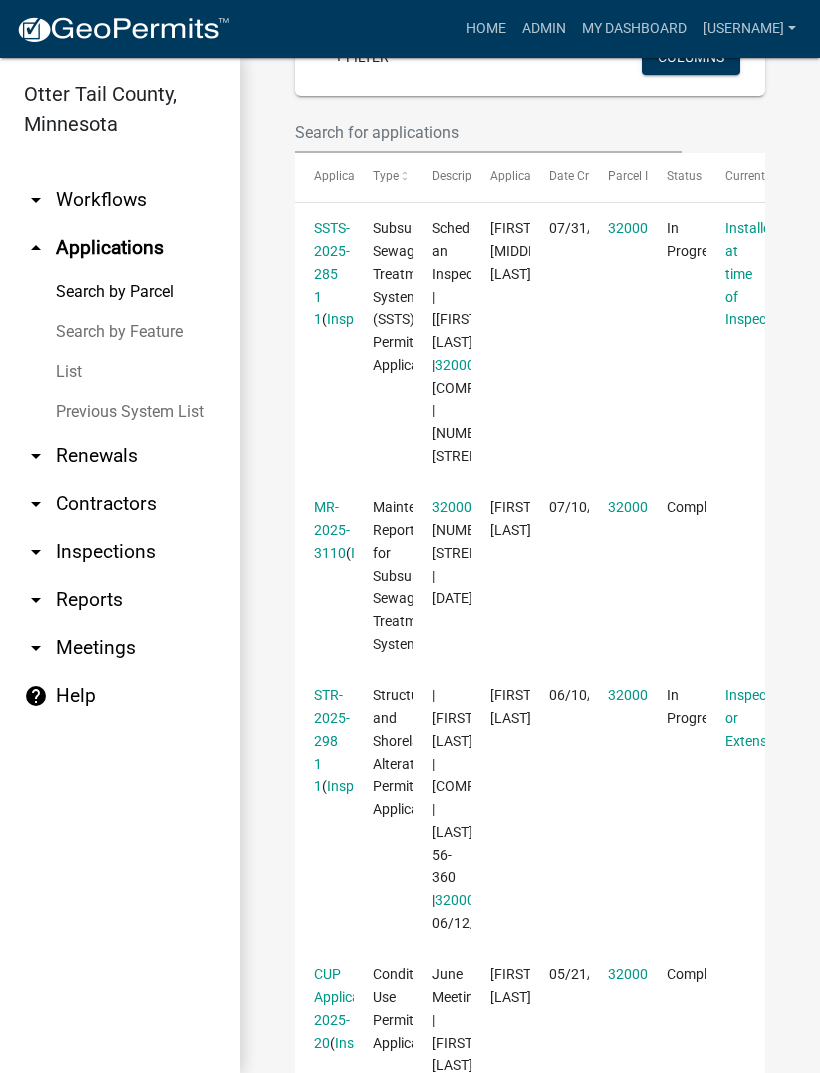 click on "SSTS-2025-285 1 1" 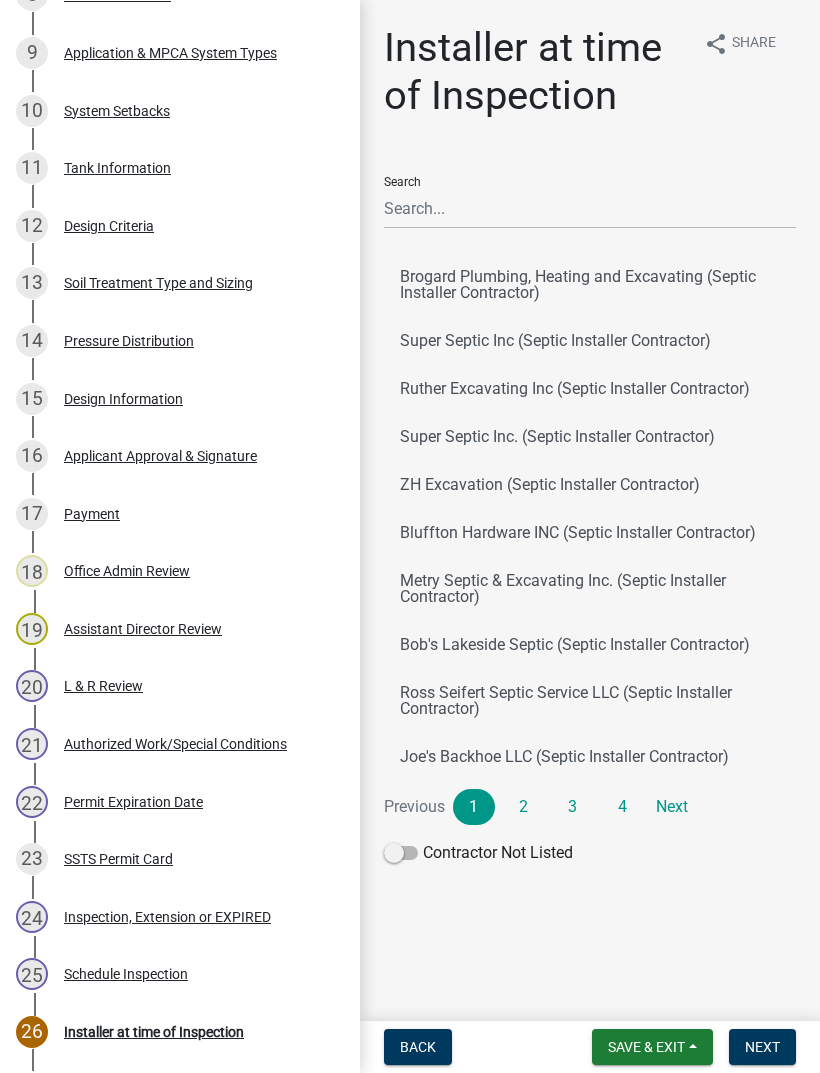 scroll, scrollTop: 910, scrollLeft: 0, axis: vertical 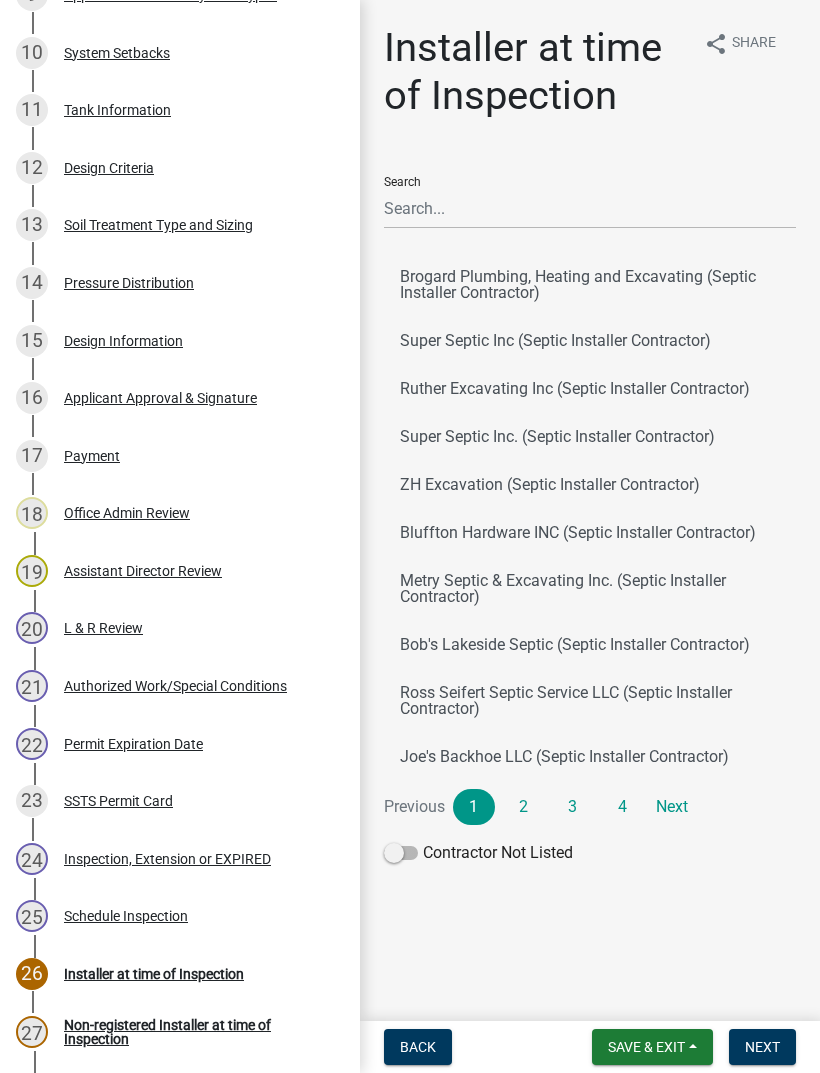 click on "Design Information" at bounding box center (123, 341) 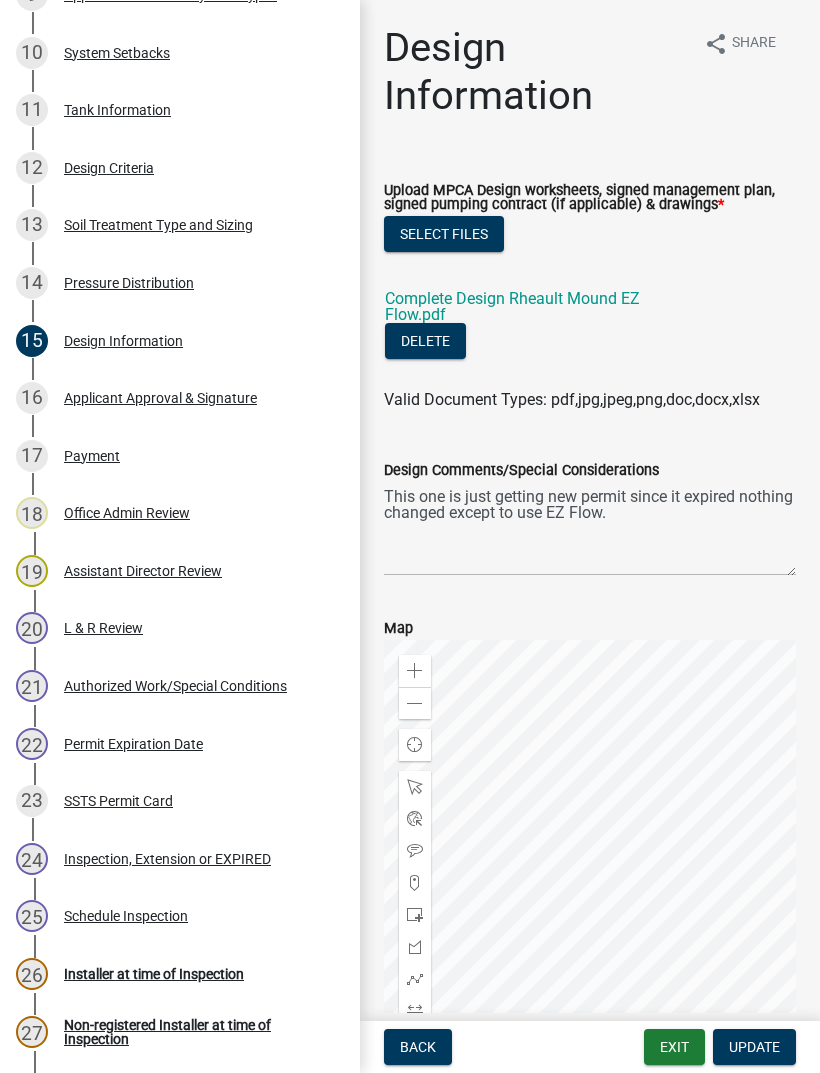 click on "Complete Design Rheault Mound EZ Flow.pdf" 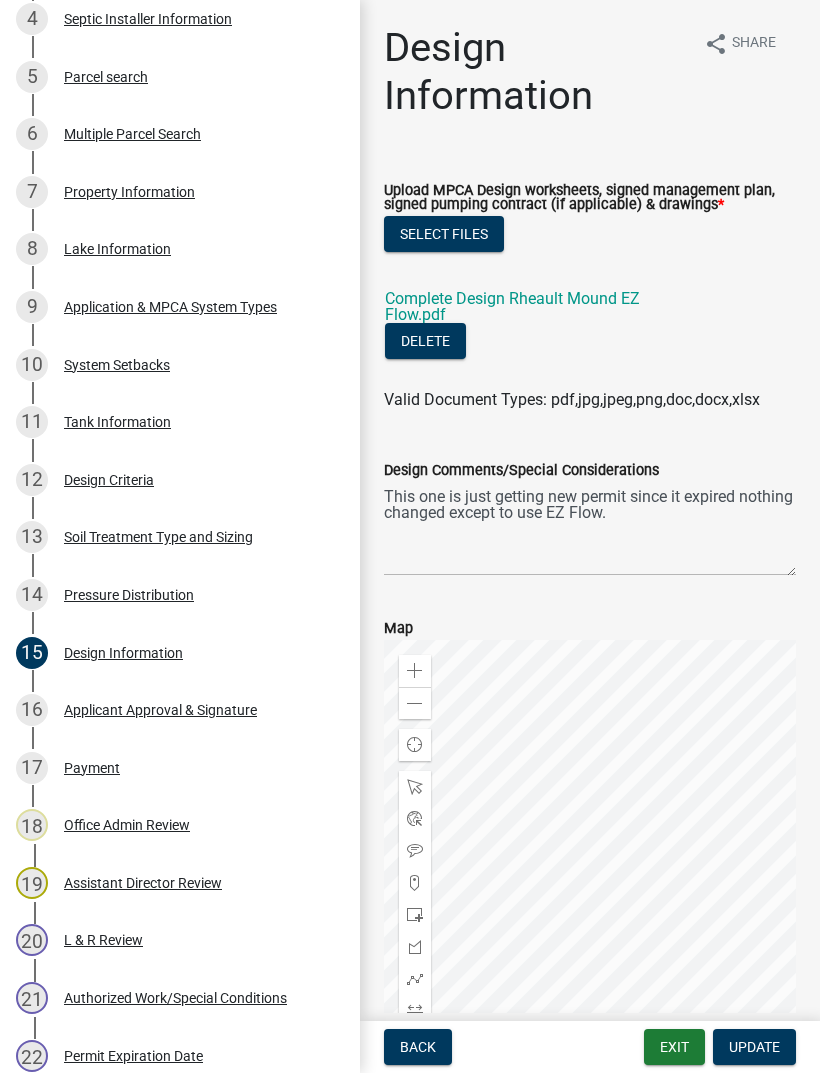 scroll, scrollTop: 570, scrollLeft: 0, axis: vertical 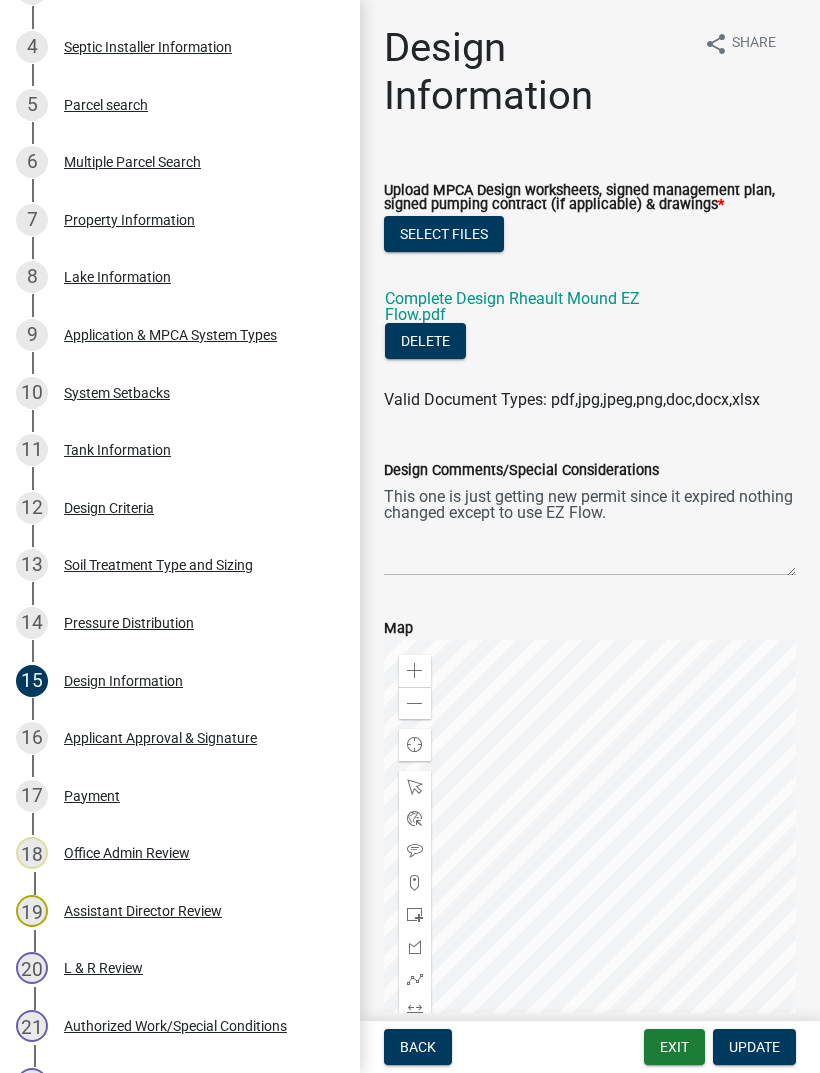 click on "System Setbacks" at bounding box center (117, 393) 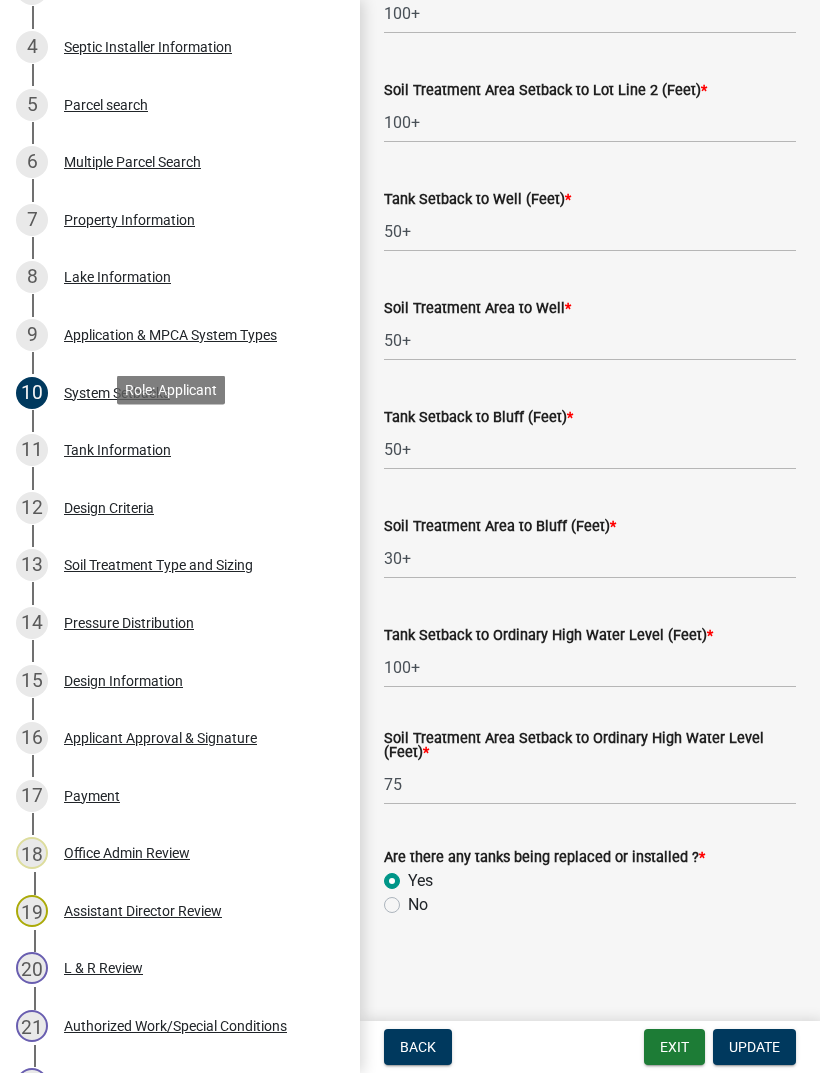 scroll, scrollTop: 1156, scrollLeft: 0, axis: vertical 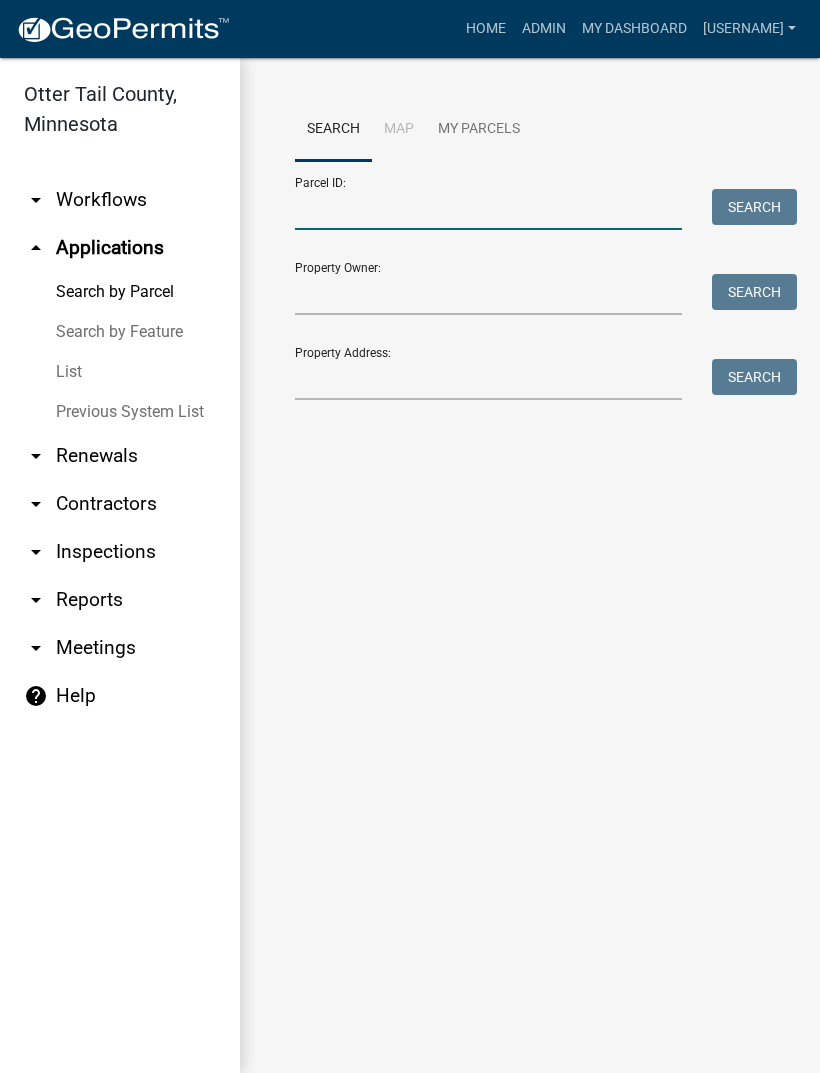 click on "Parcel ID:" at bounding box center (488, 209) 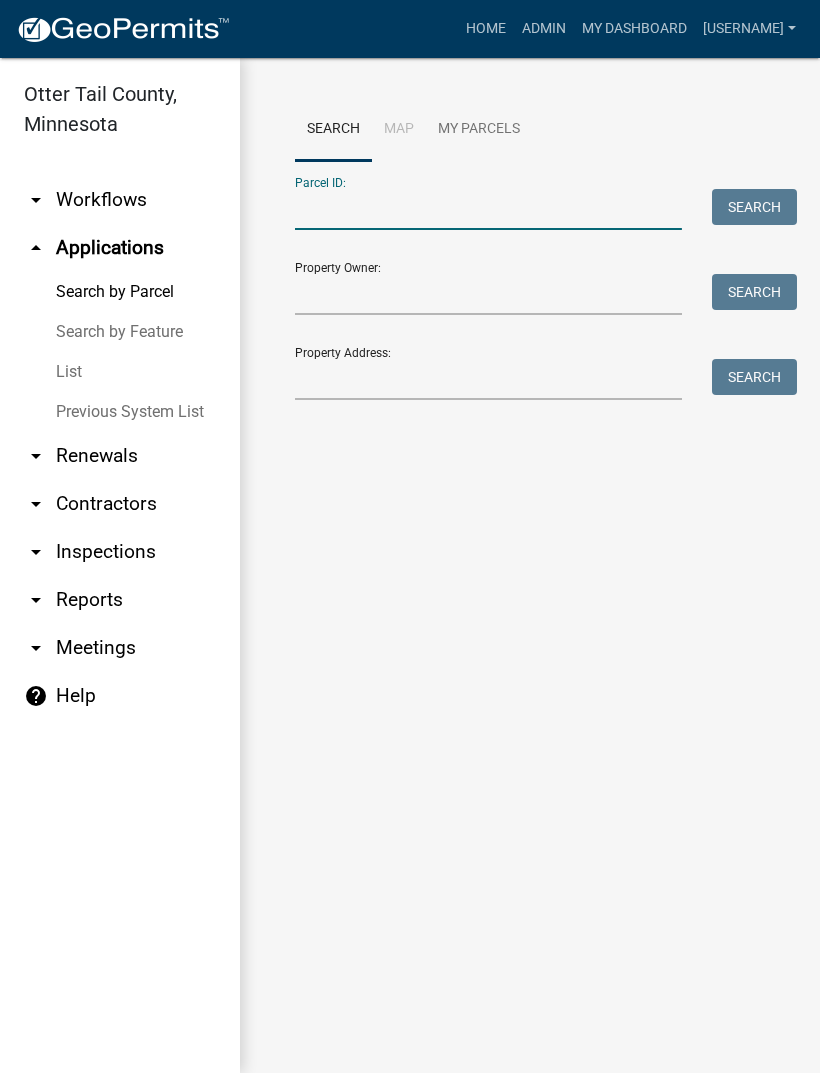 click on "Parcel ID:" at bounding box center [488, 209] 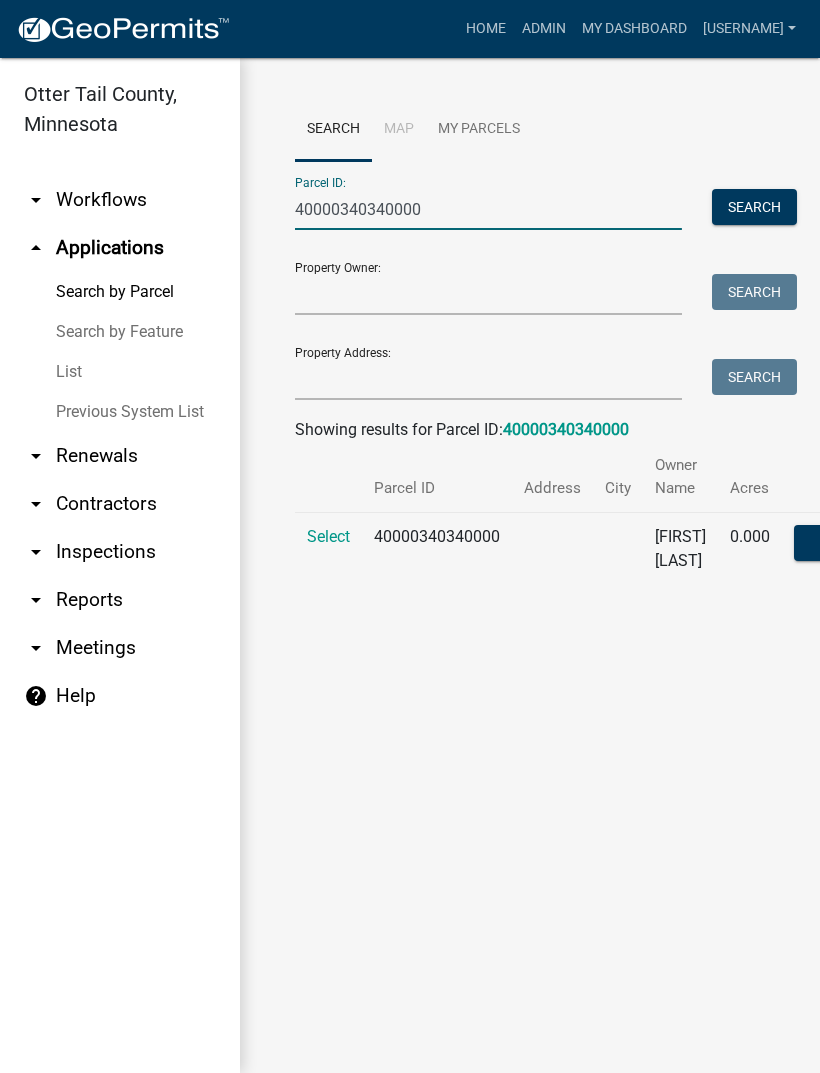 type on "40000340340000" 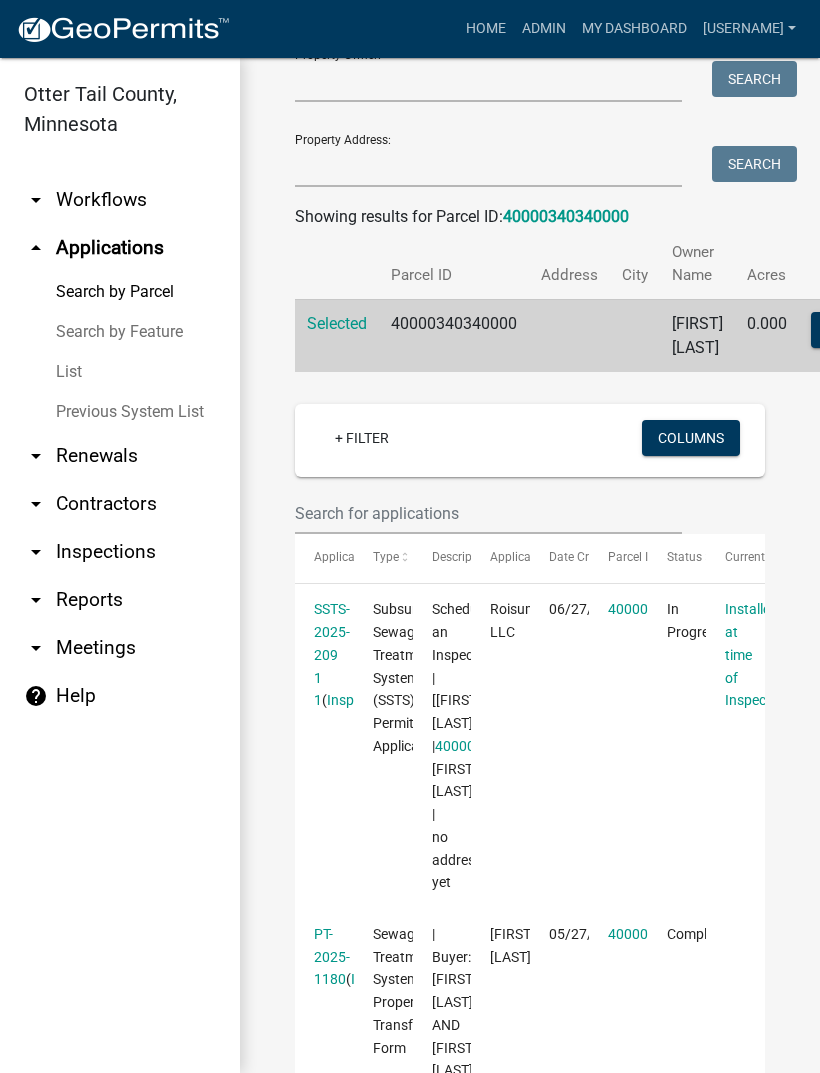 scroll, scrollTop: 215, scrollLeft: 0, axis: vertical 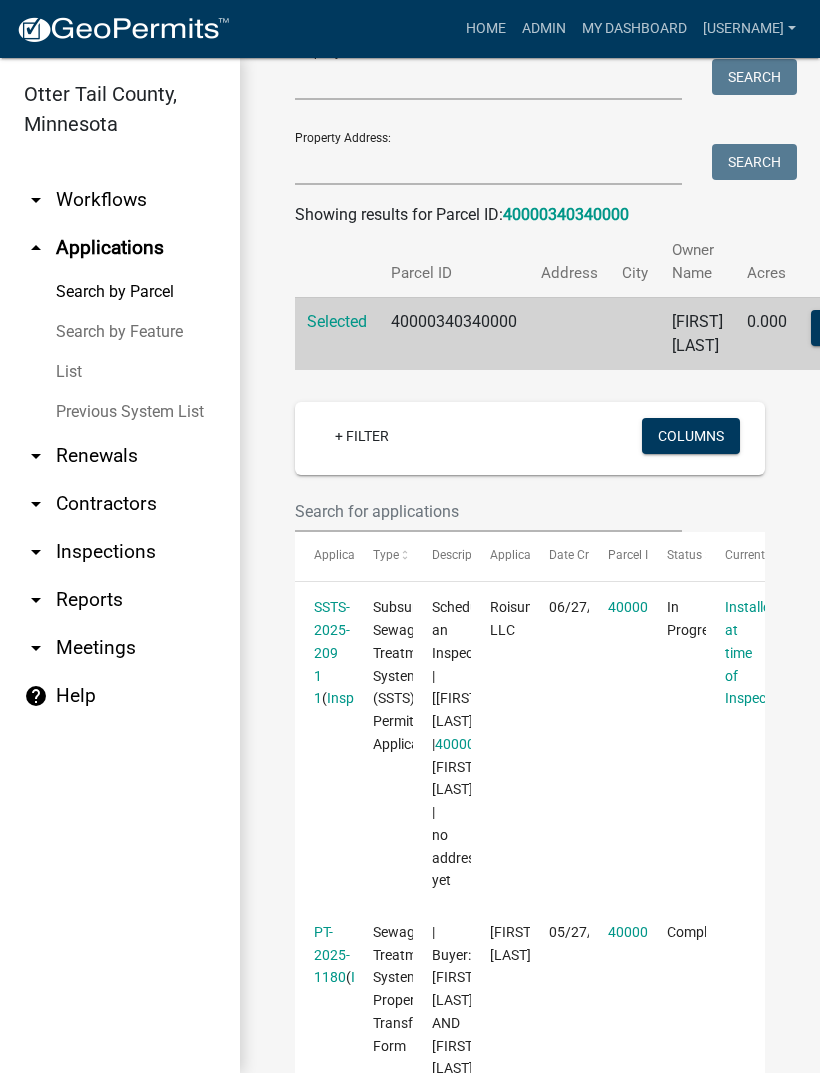 click on "SSTS-2025-209 1 1" 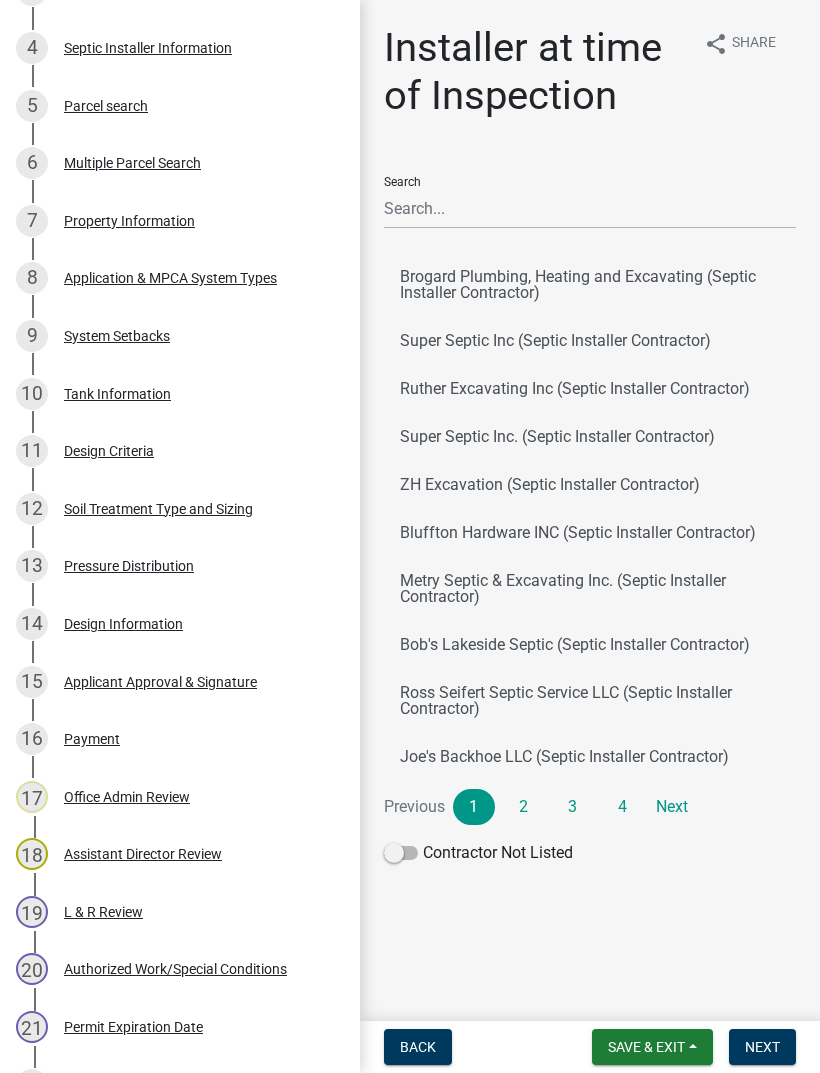 scroll, scrollTop: 573, scrollLeft: 0, axis: vertical 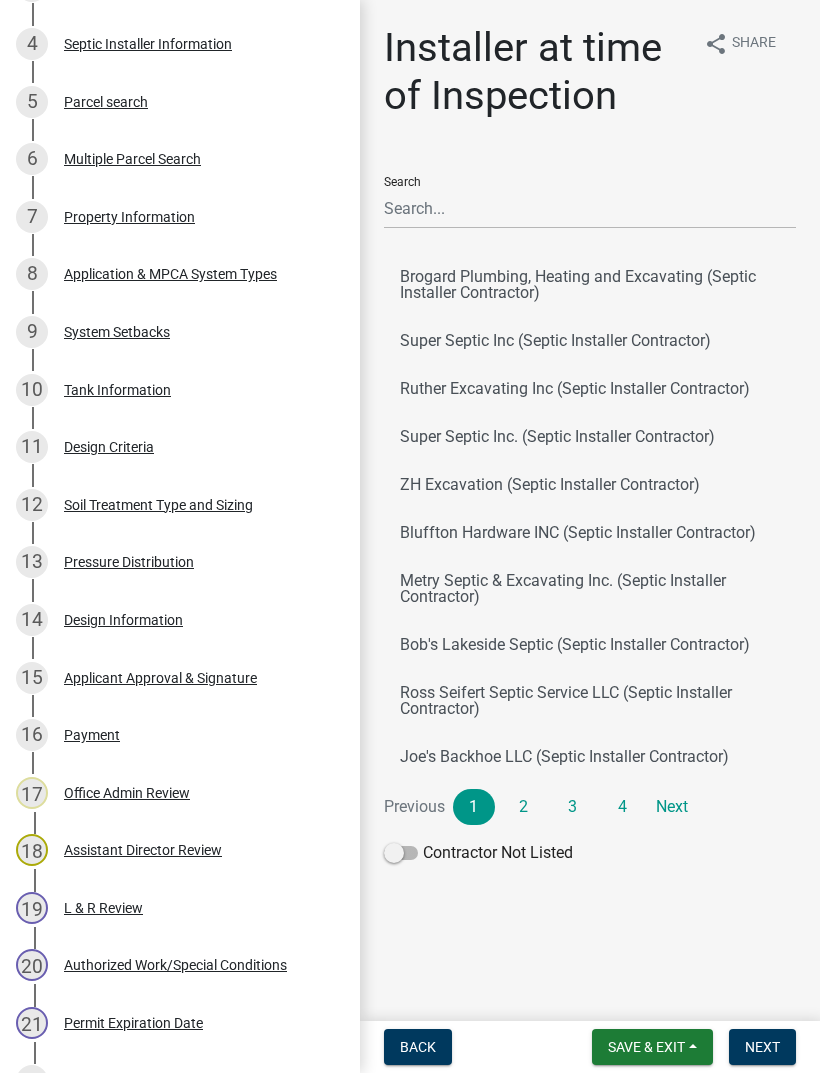 click on "Design Information" at bounding box center [123, 620] 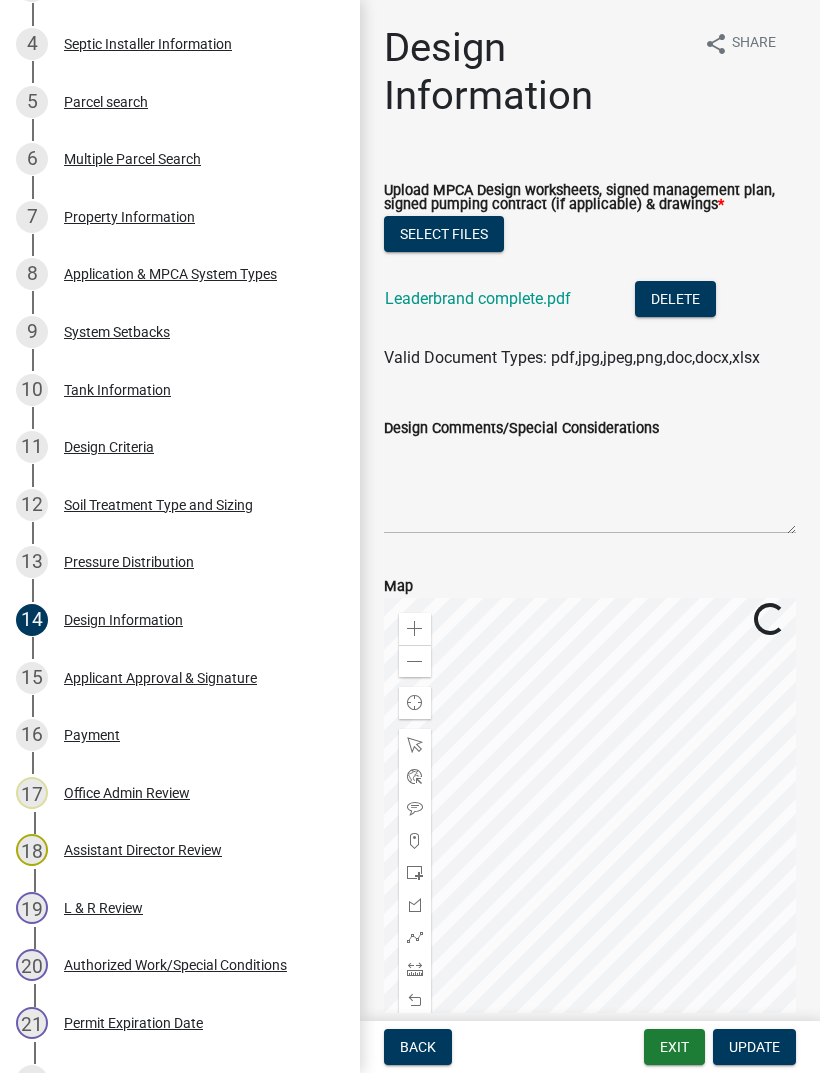 click on "Leaderbrand complete.pdf" 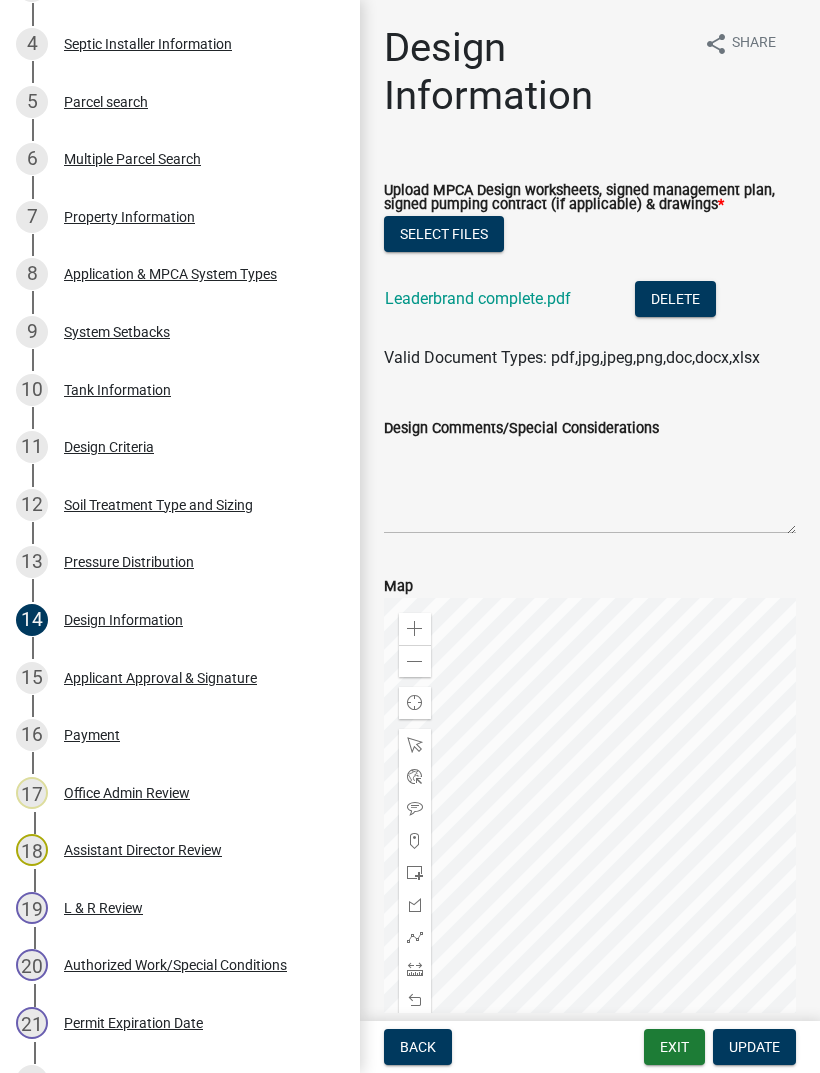 click on "System Setbacks" at bounding box center [117, 332] 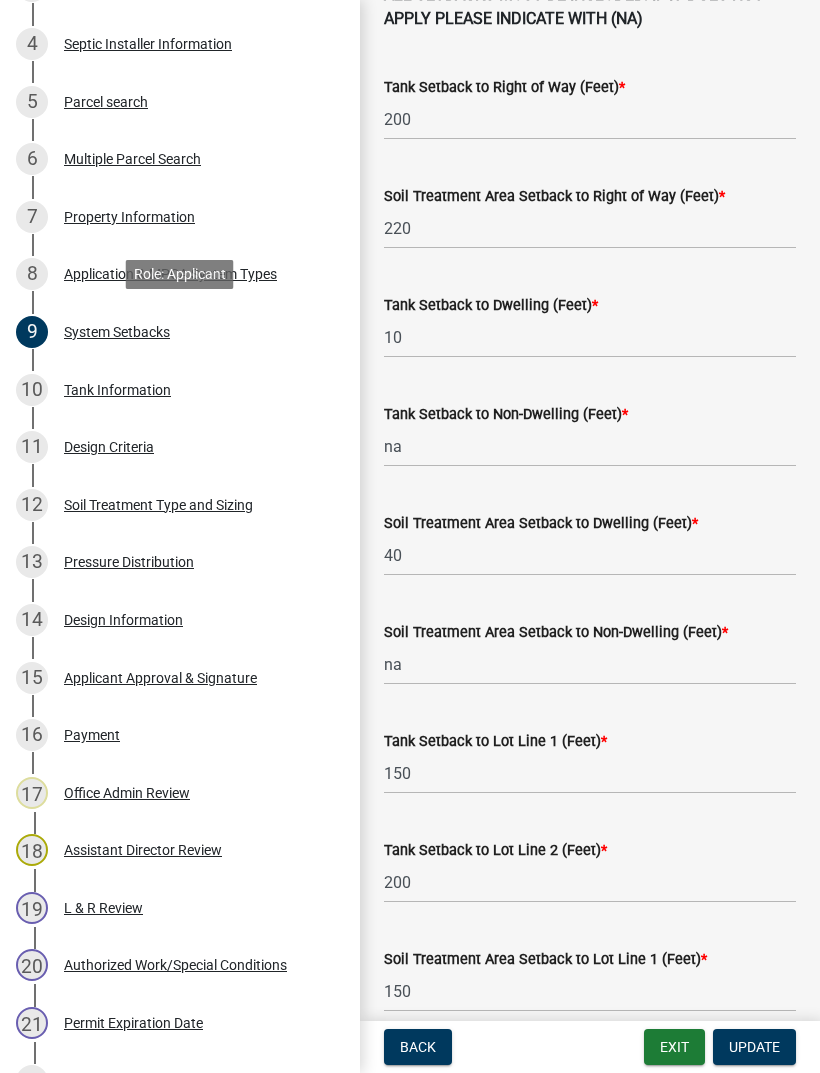 scroll, scrollTop: 179, scrollLeft: 0, axis: vertical 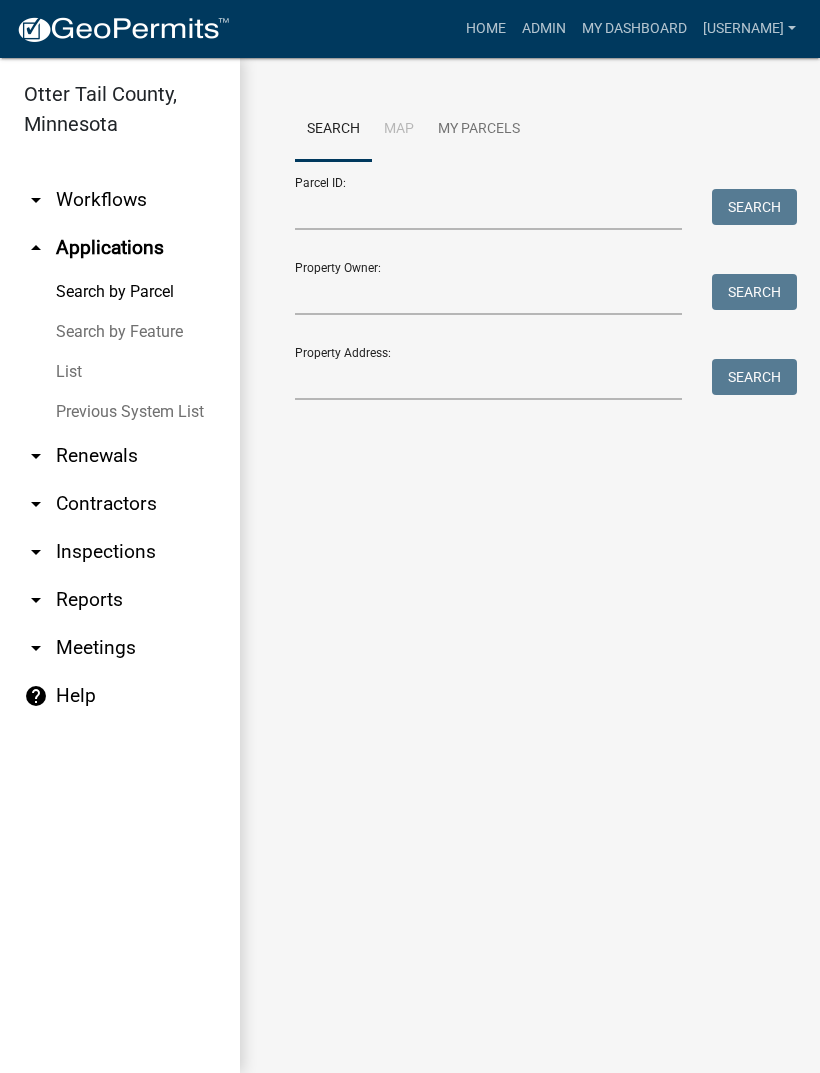 click on "arrow_drop_down   Inspections" at bounding box center [120, 552] 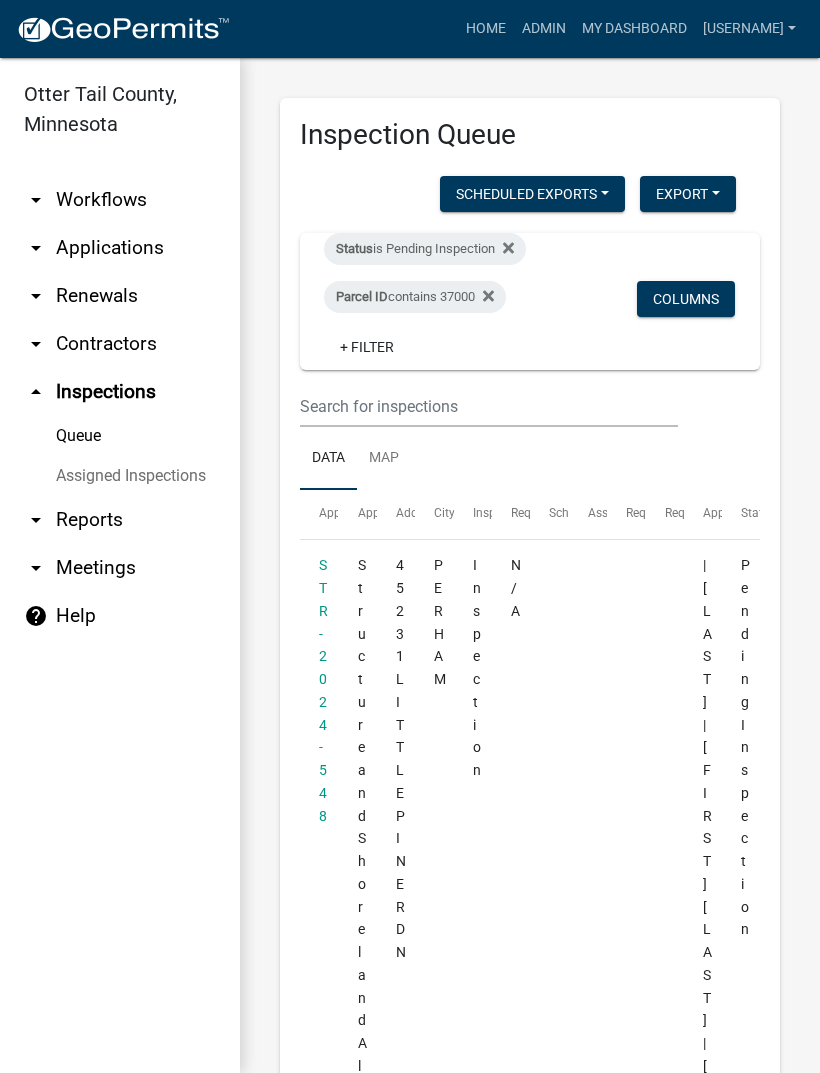click on "Parcel ID  contains 37000" at bounding box center (415, 297) 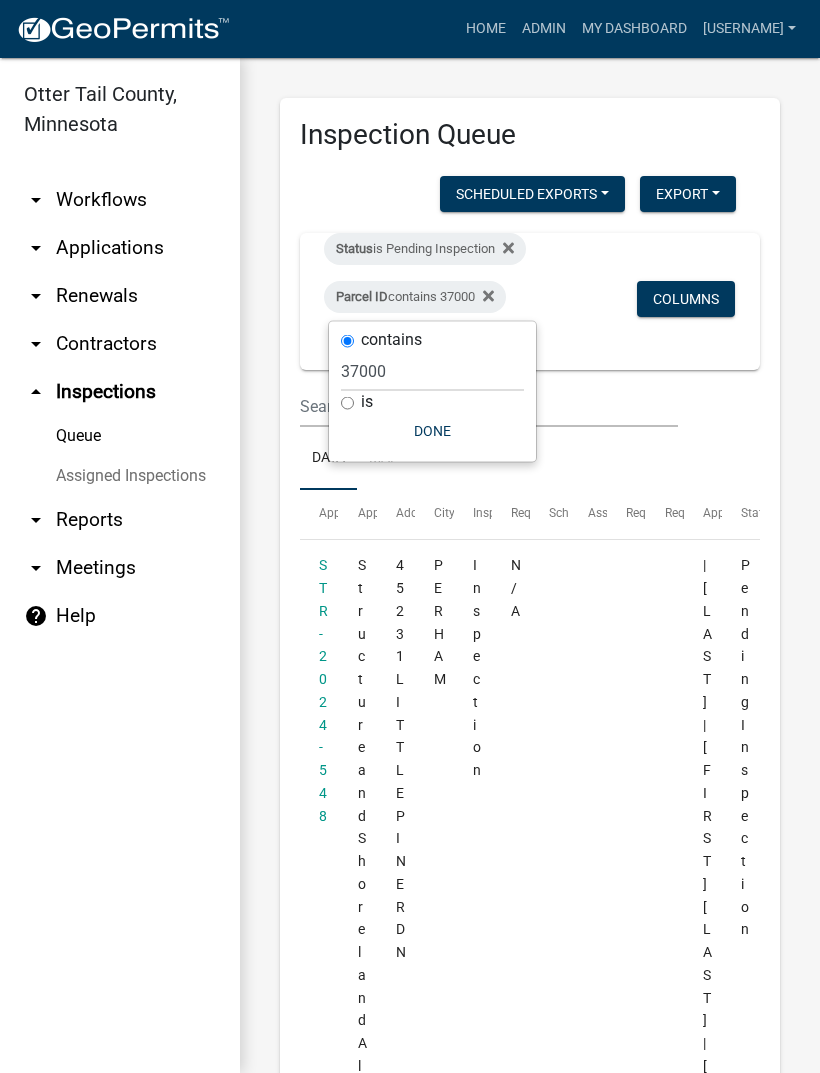 click on "Parcel ID  contains 37000" at bounding box center [415, 297] 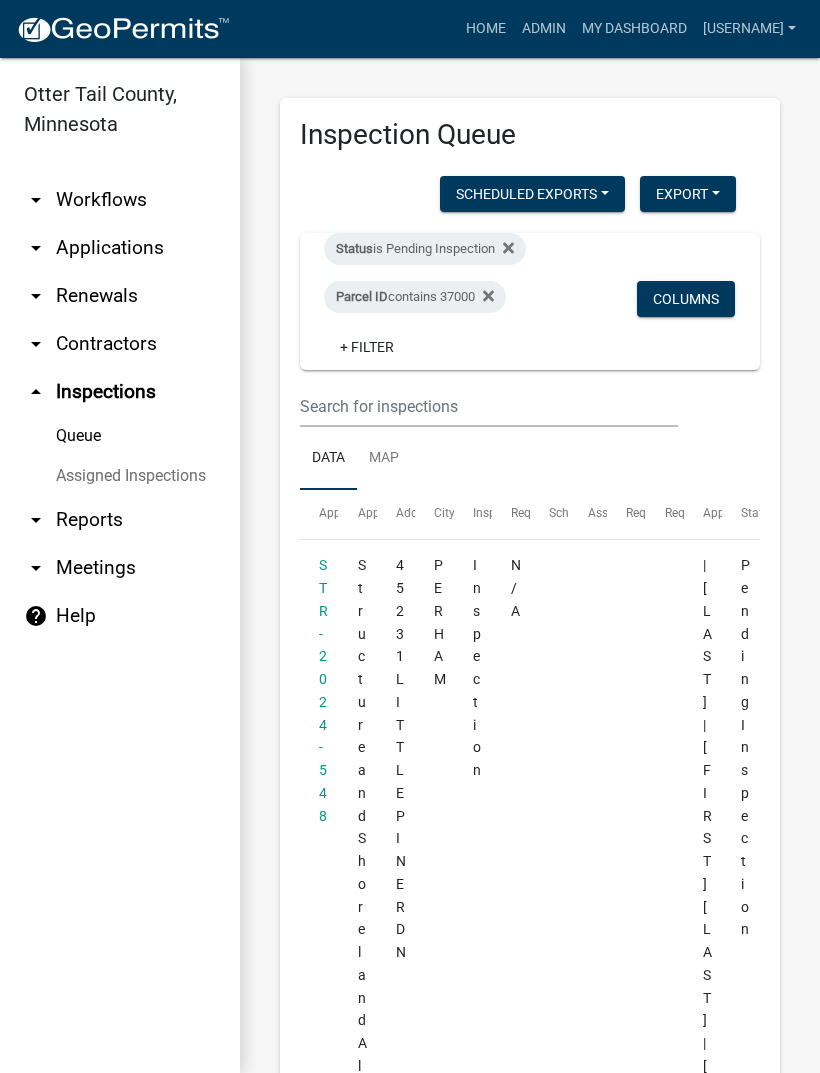 click on "Parcel ID  contains 37000" at bounding box center (415, 297) 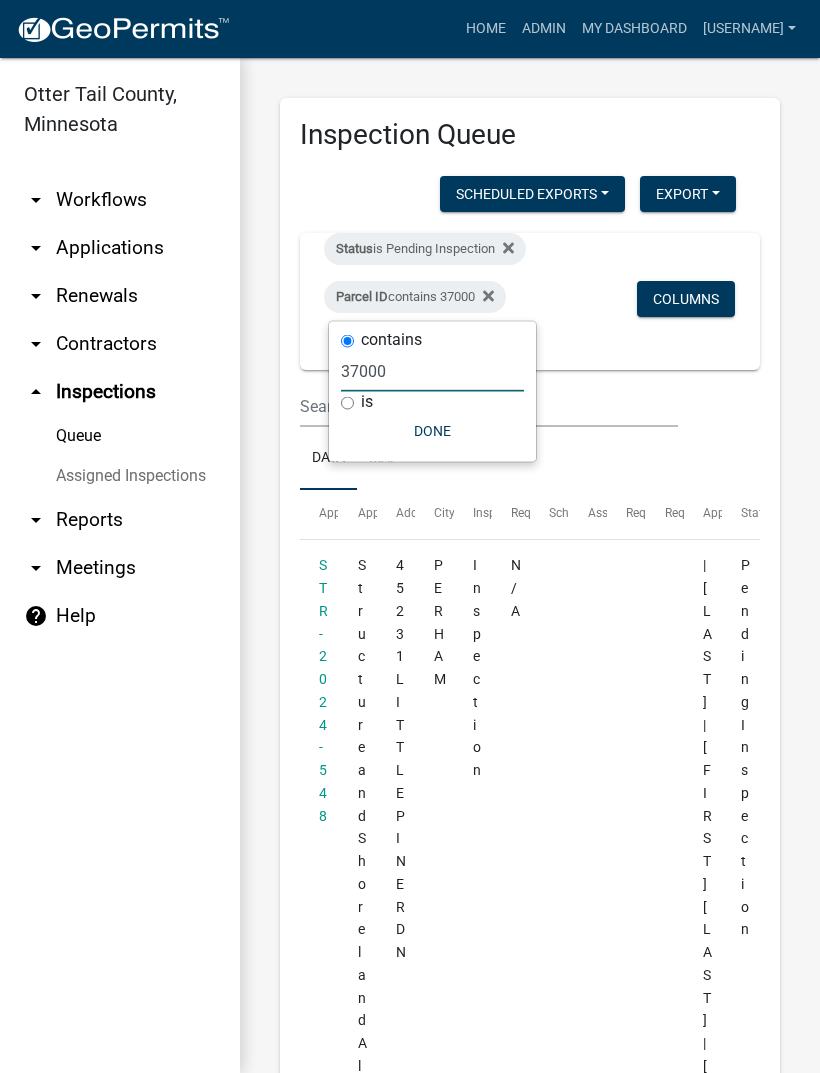 click on "37000" at bounding box center (432, 371) 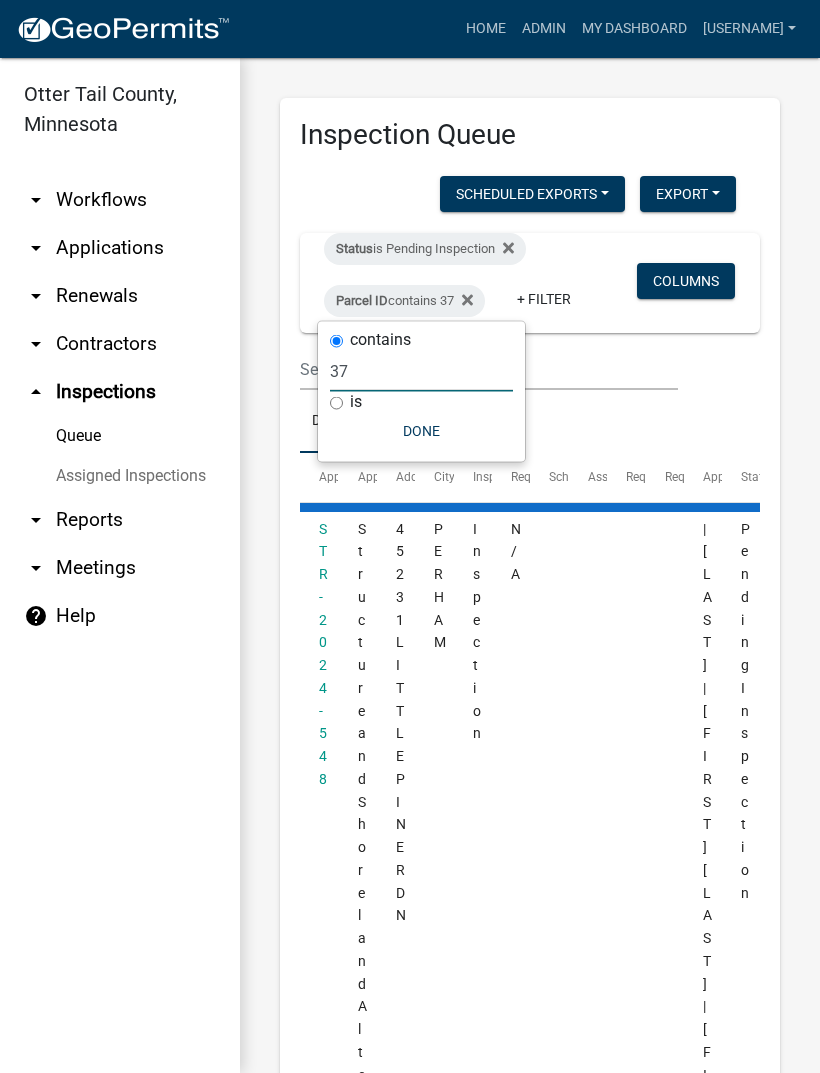 type on "3" 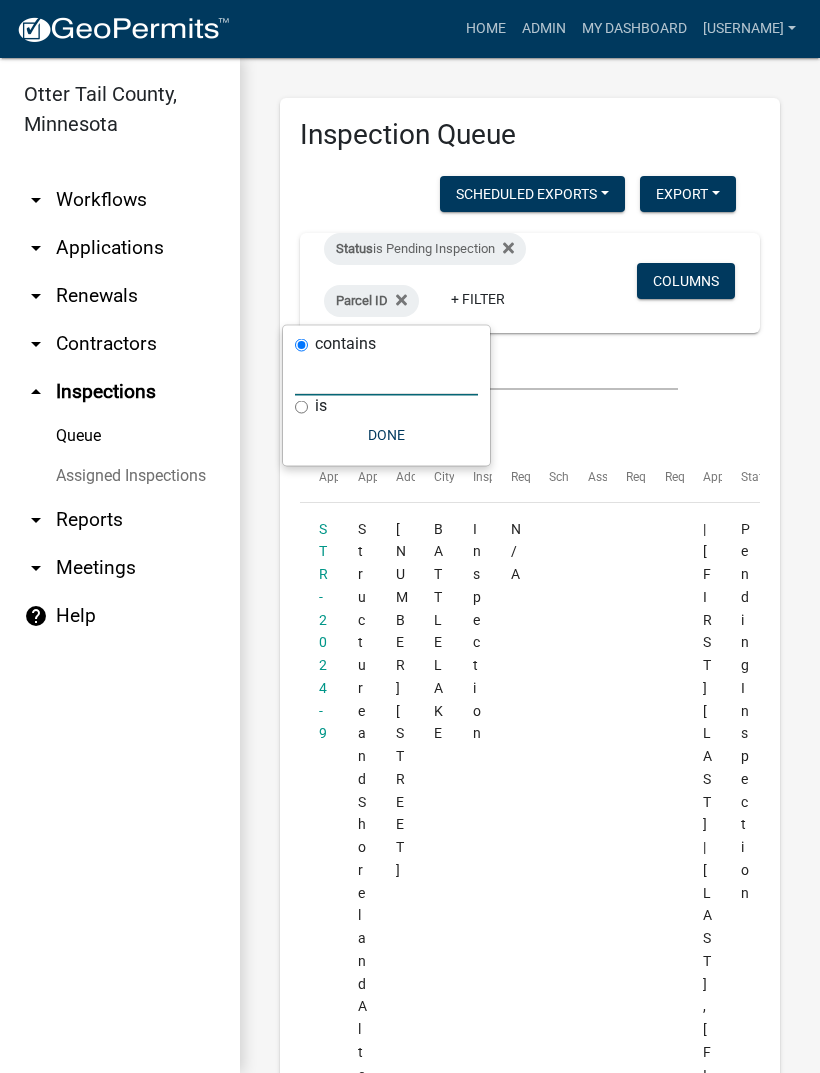type on "4" 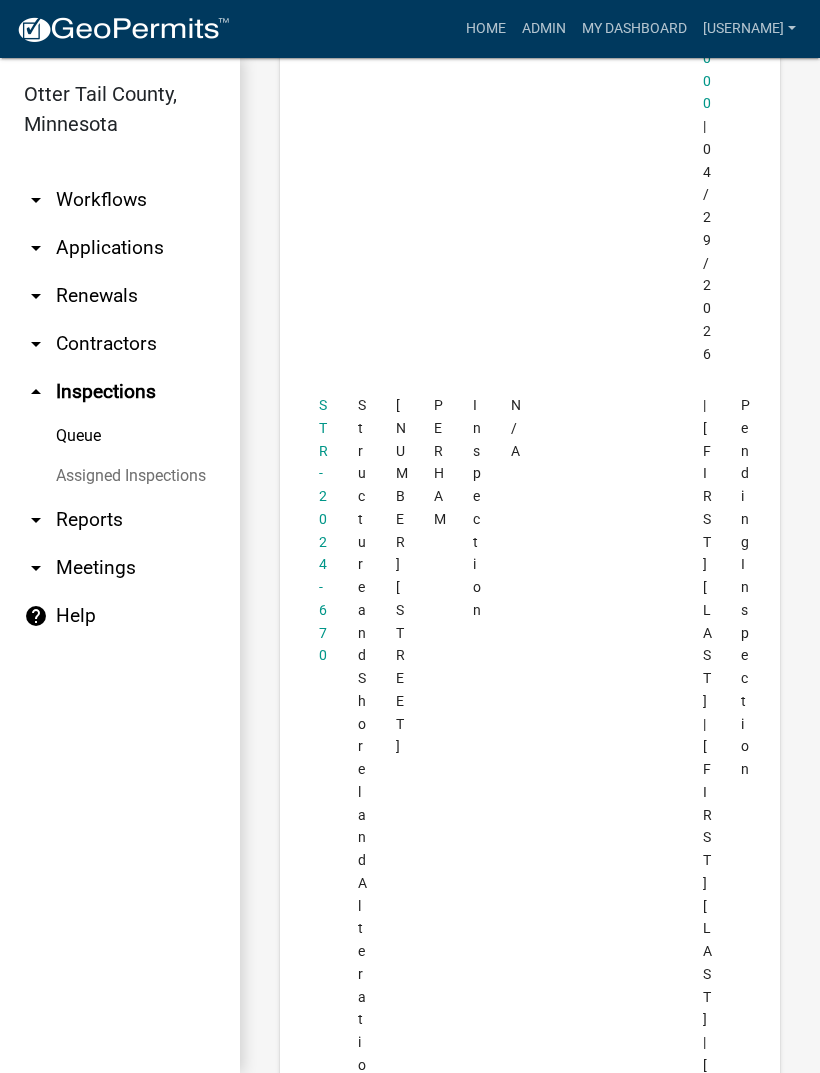 scroll, scrollTop: 3646, scrollLeft: 0, axis: vertical 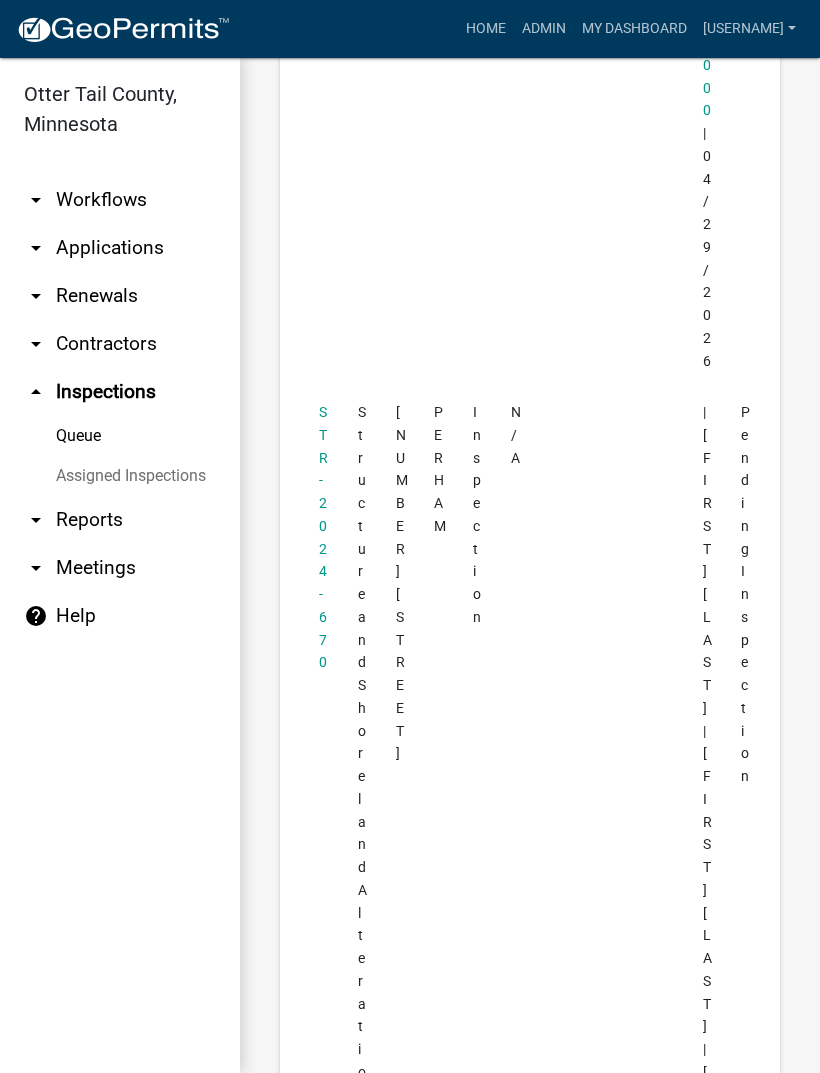 type on "53000" 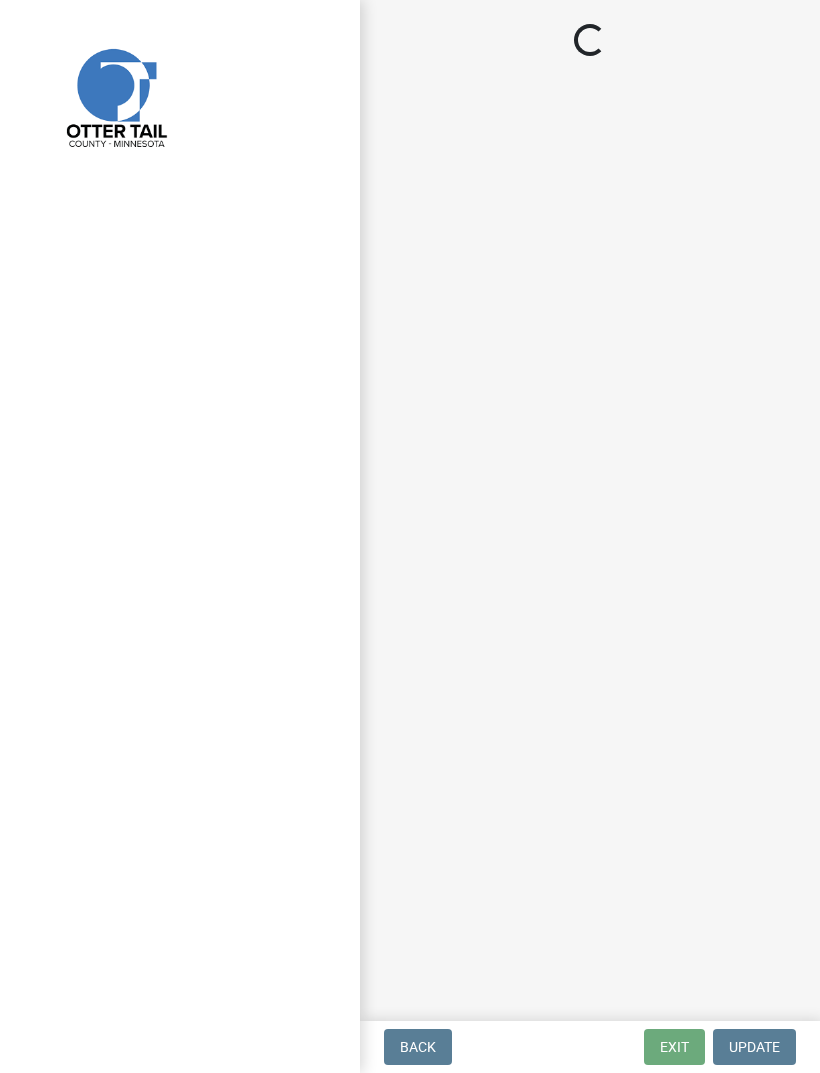 select on "710d5f49-2663-4e73-9718-d0c4e189f5ed" 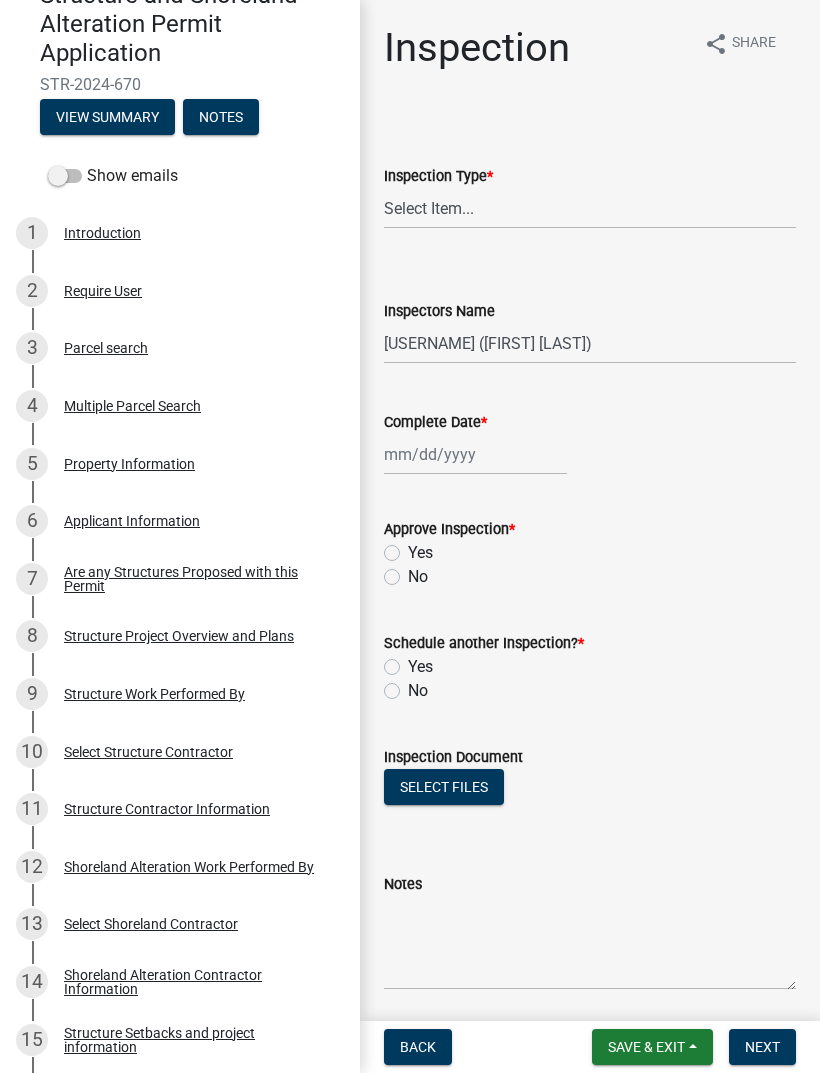 scroll, scrollTop: 221, scrollLeft: 0, axis: vertical 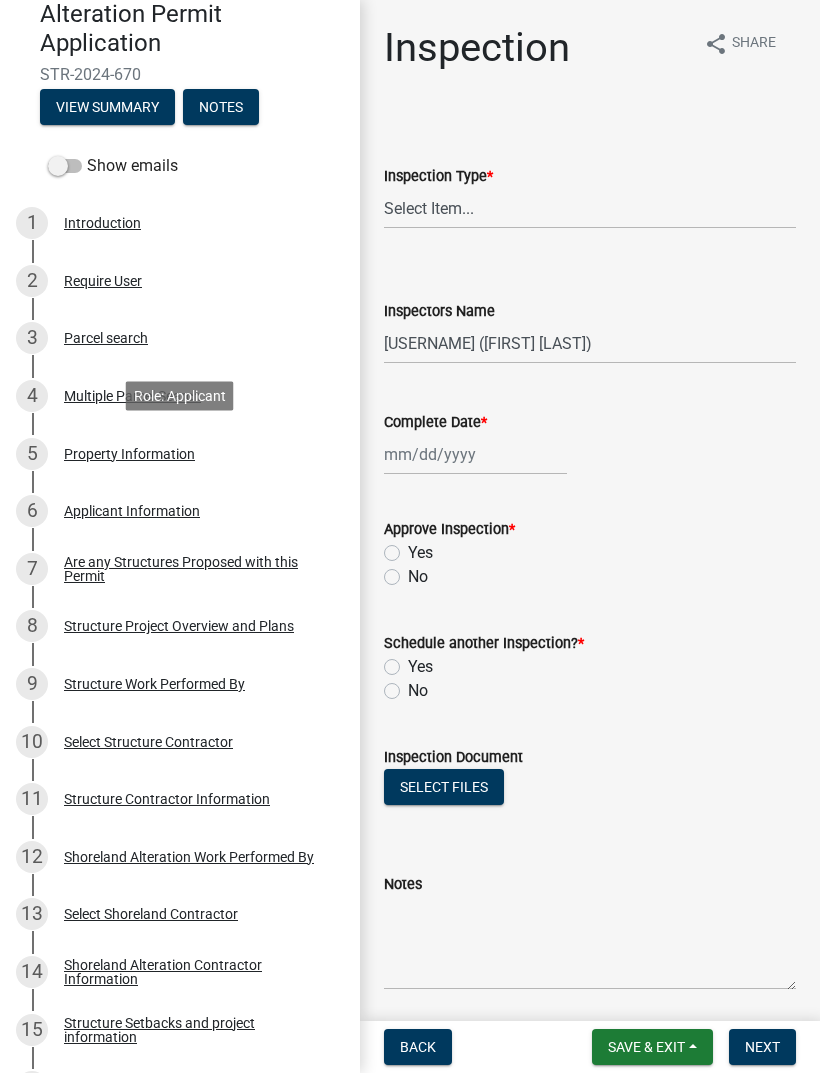 click on "Property Information" at bounding box center (129, 454) 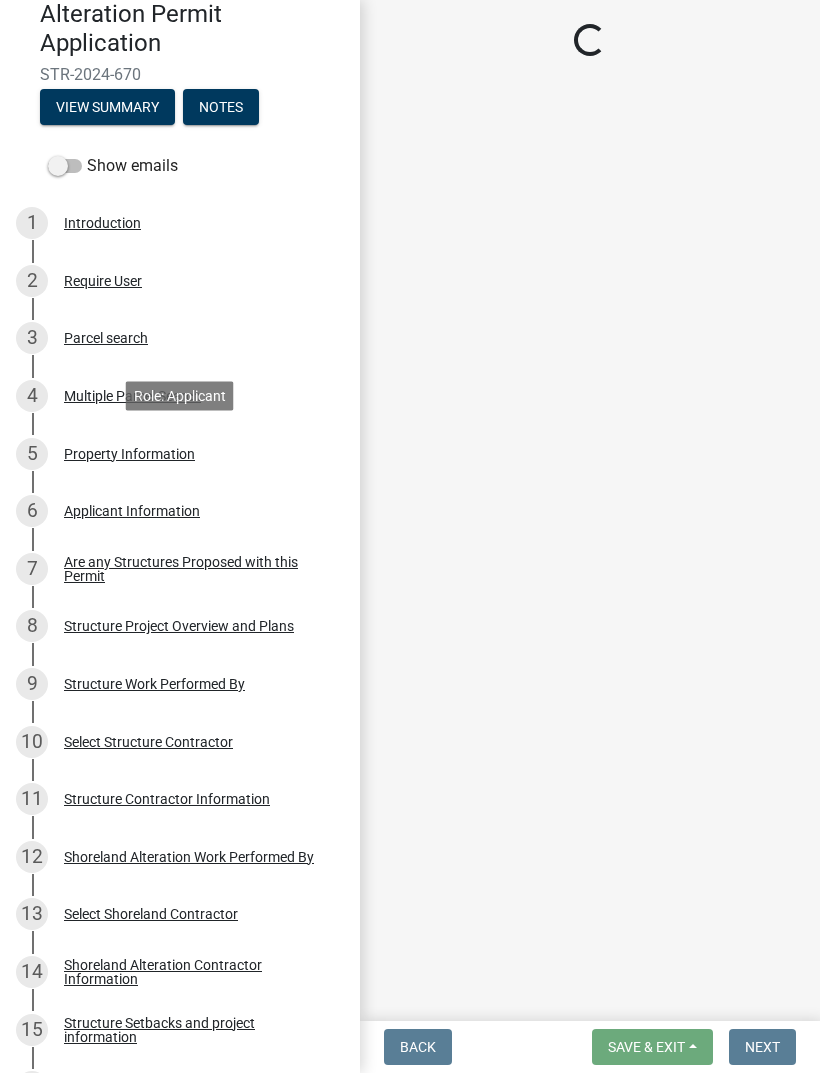 select on "[UUID]" 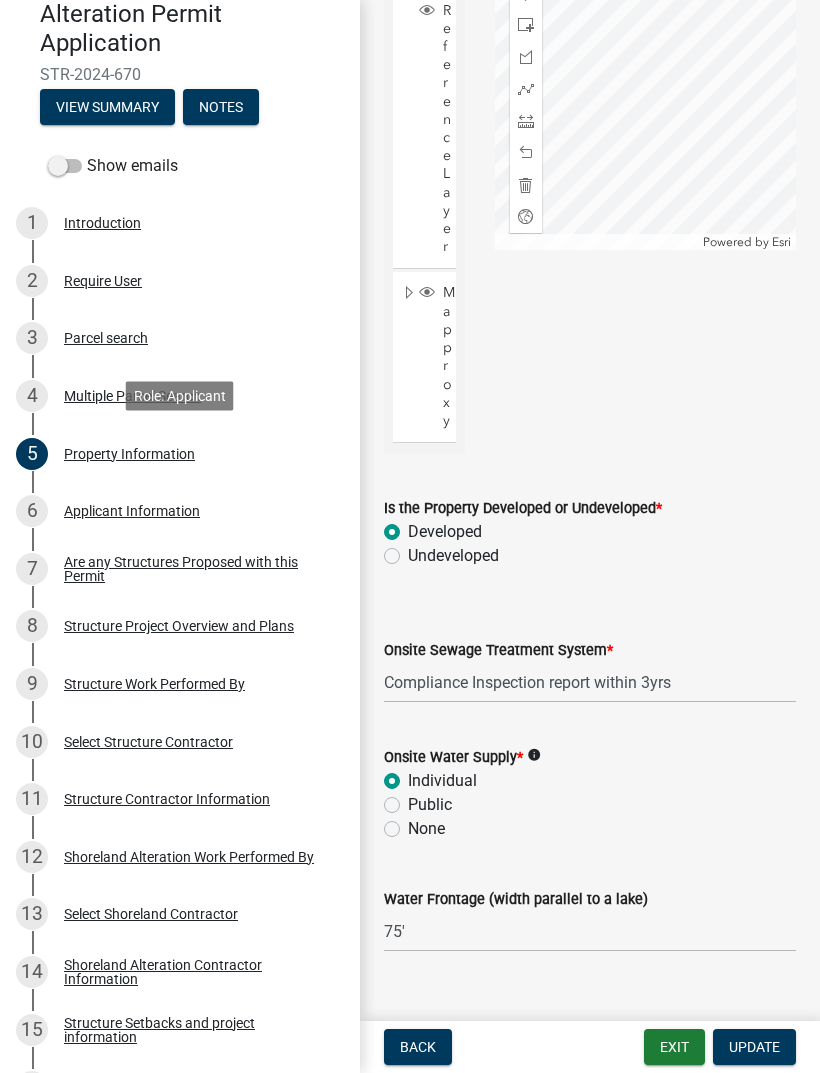 scroll, scrollTop: 1359, scrollLeft: 0, axis: vertical 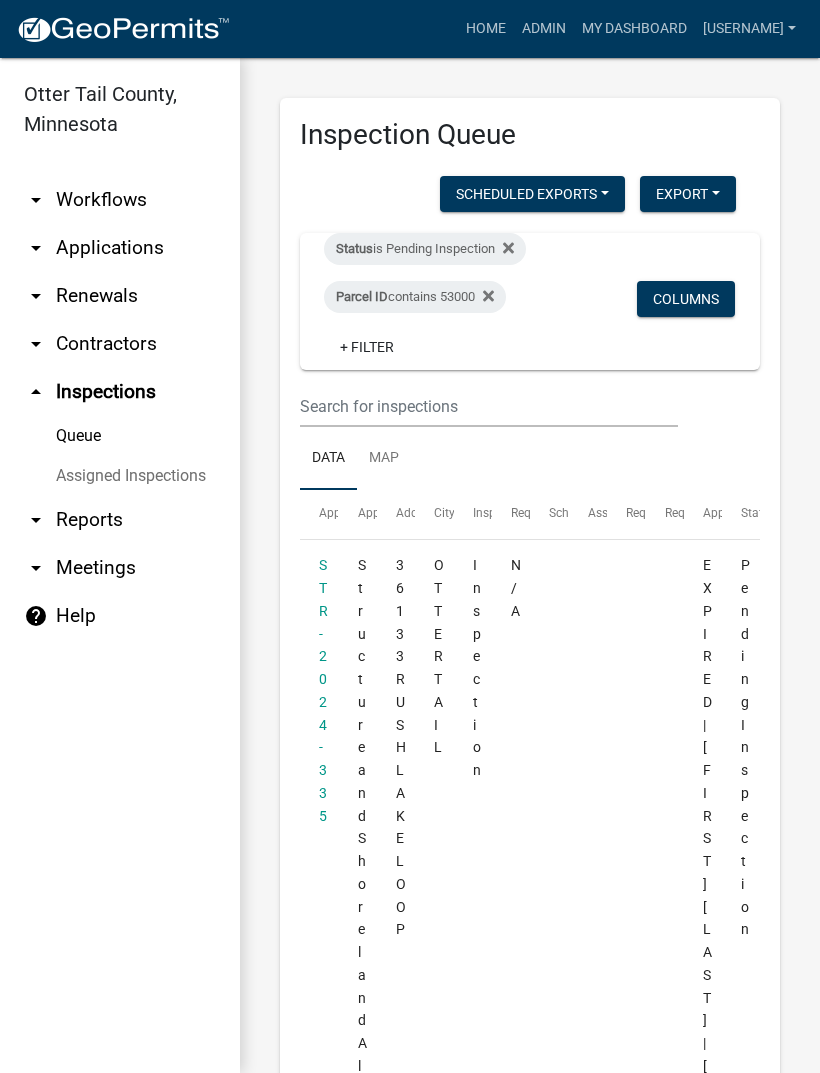 click on "Parcel ID  contains 53000" at bounding box center (415, 297) 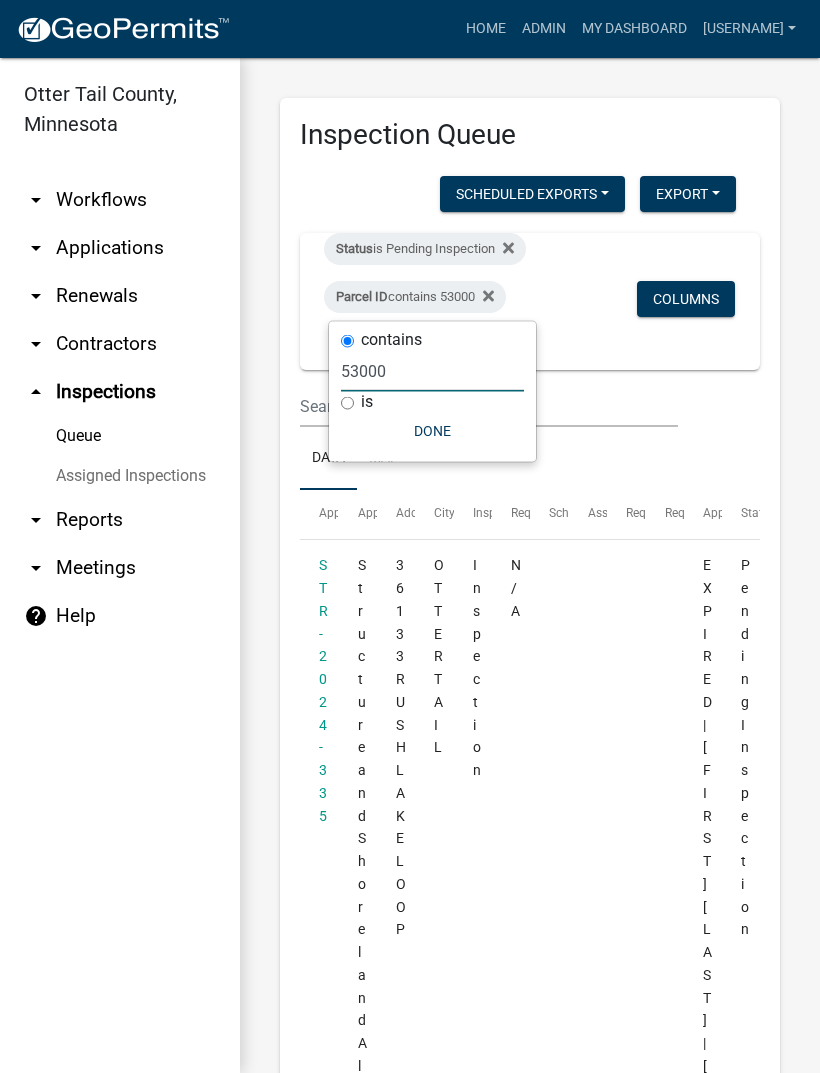 click on "53000" at bounding box center (432, 371) 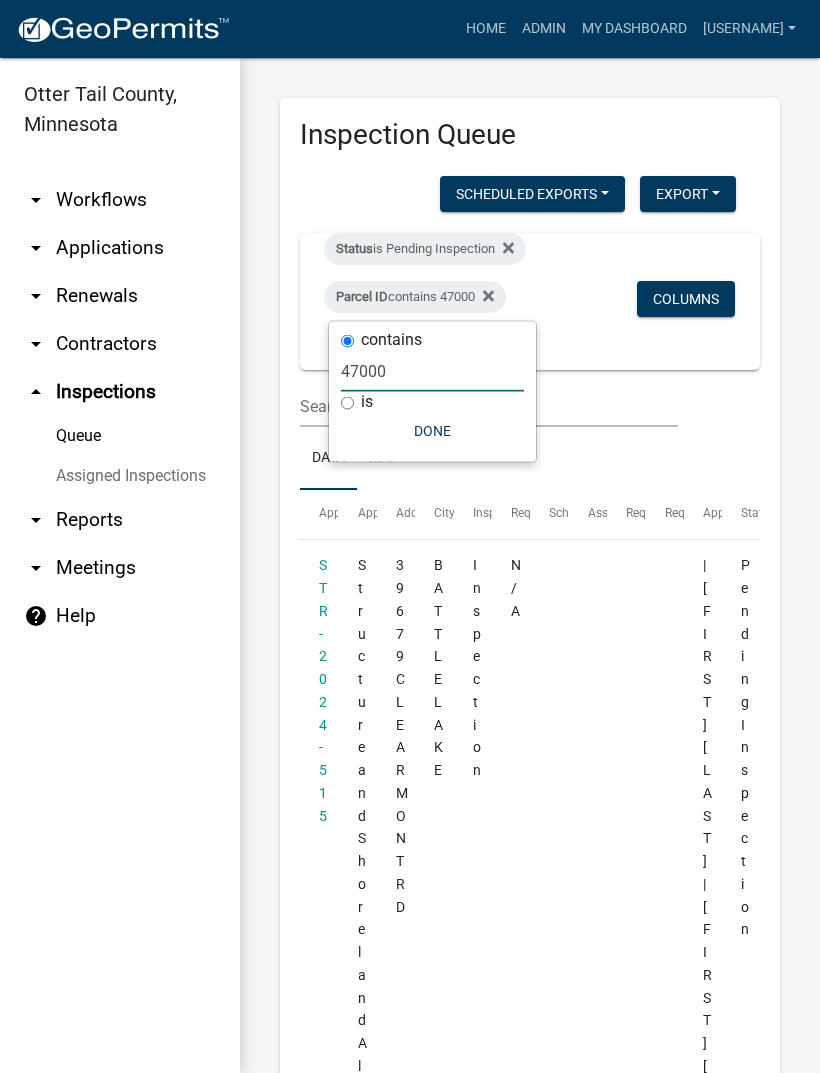 type on "47000" 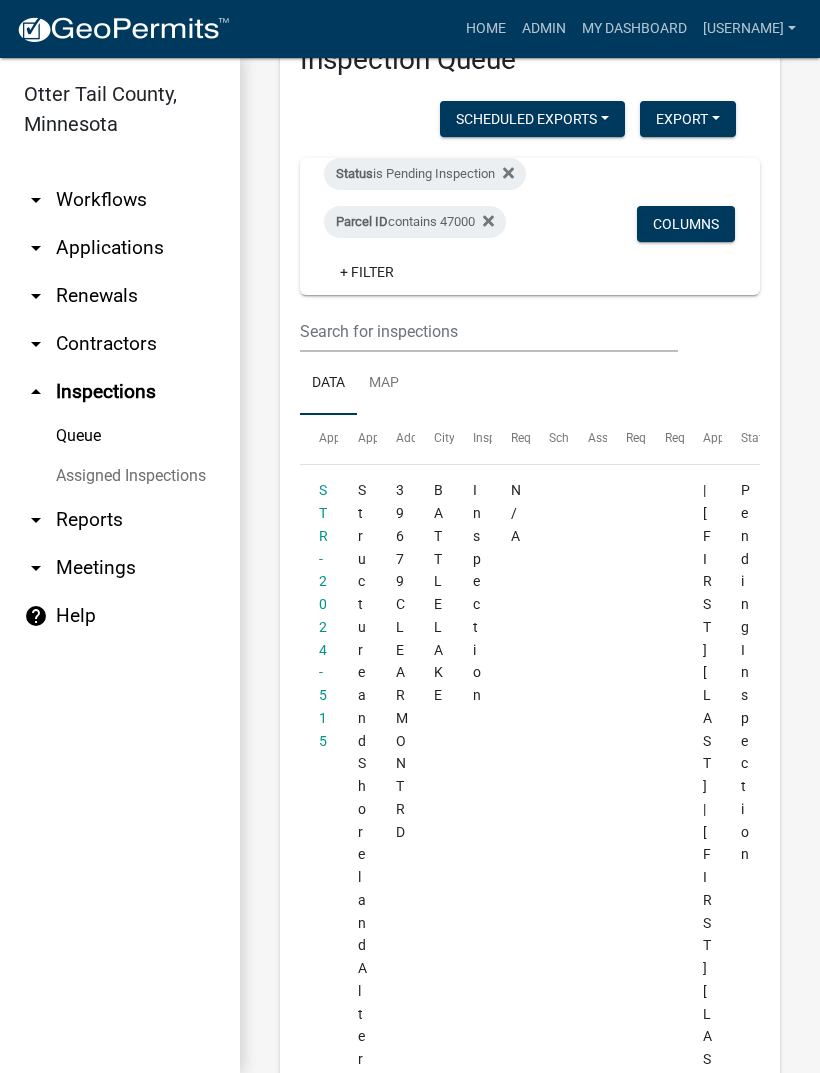 scroll, scrollTop: 75, scrollLeft: 0, axis: vertical 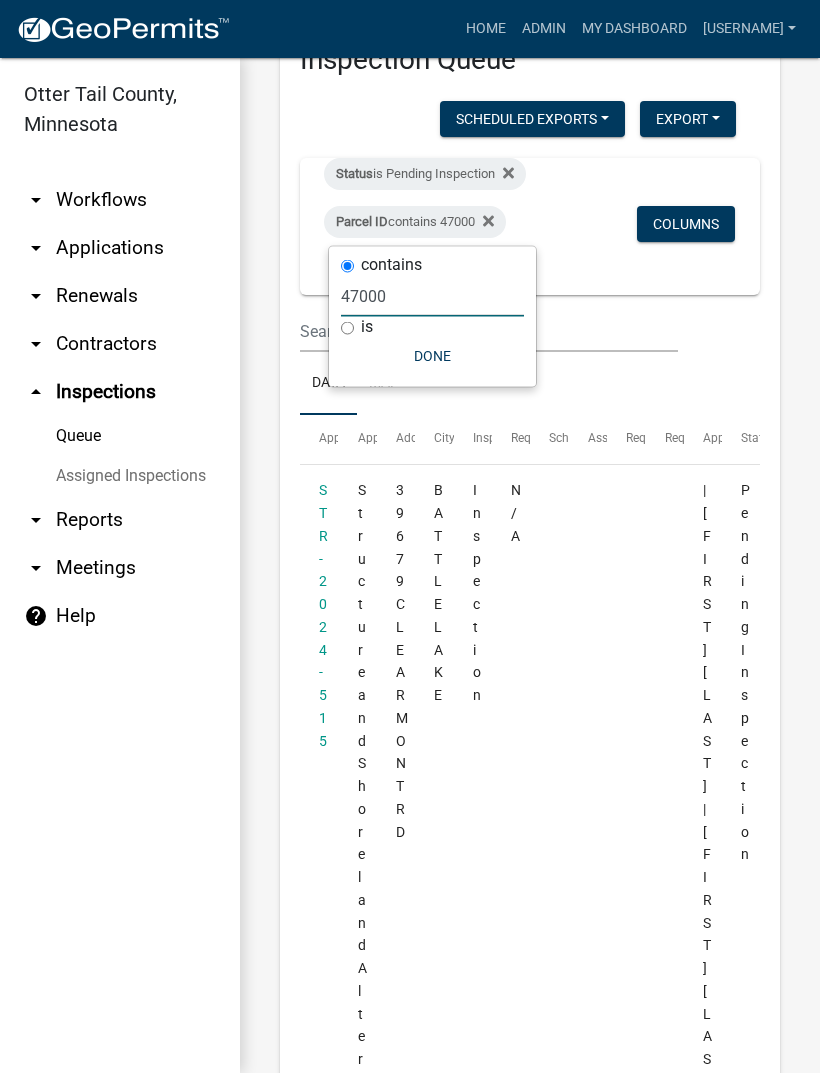 click on "47000" at bounding box center (432, 296) 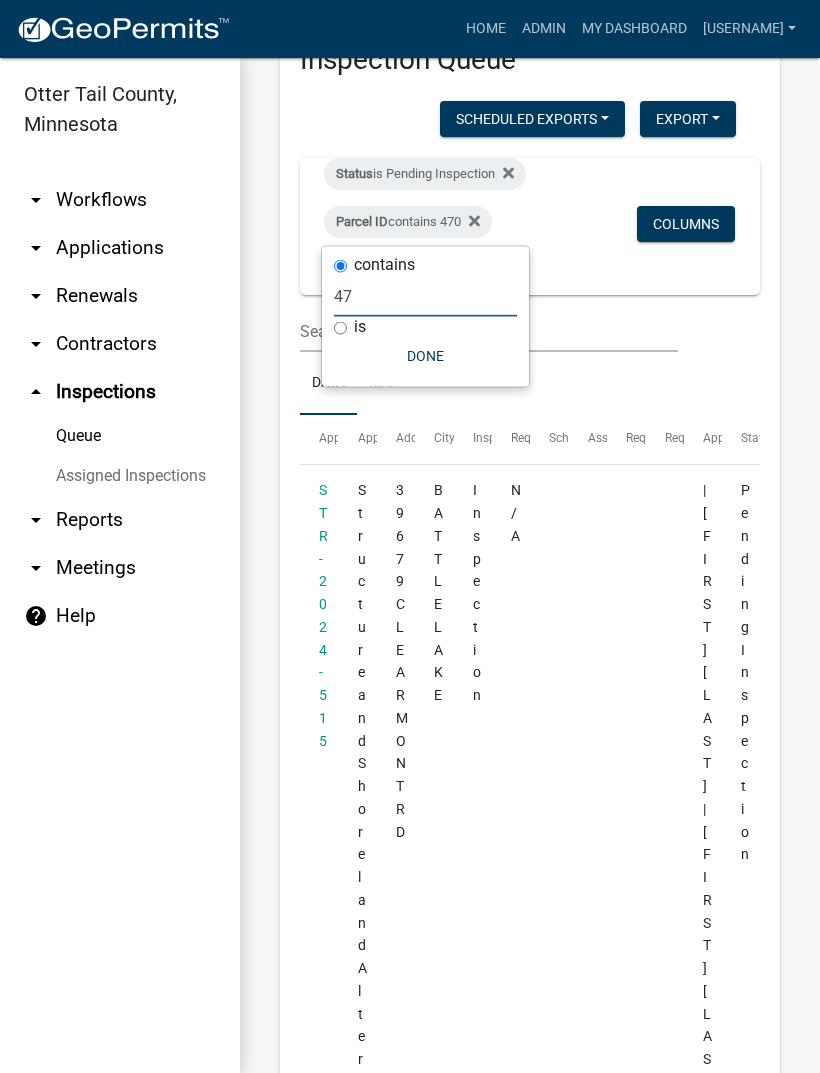 type on "4" 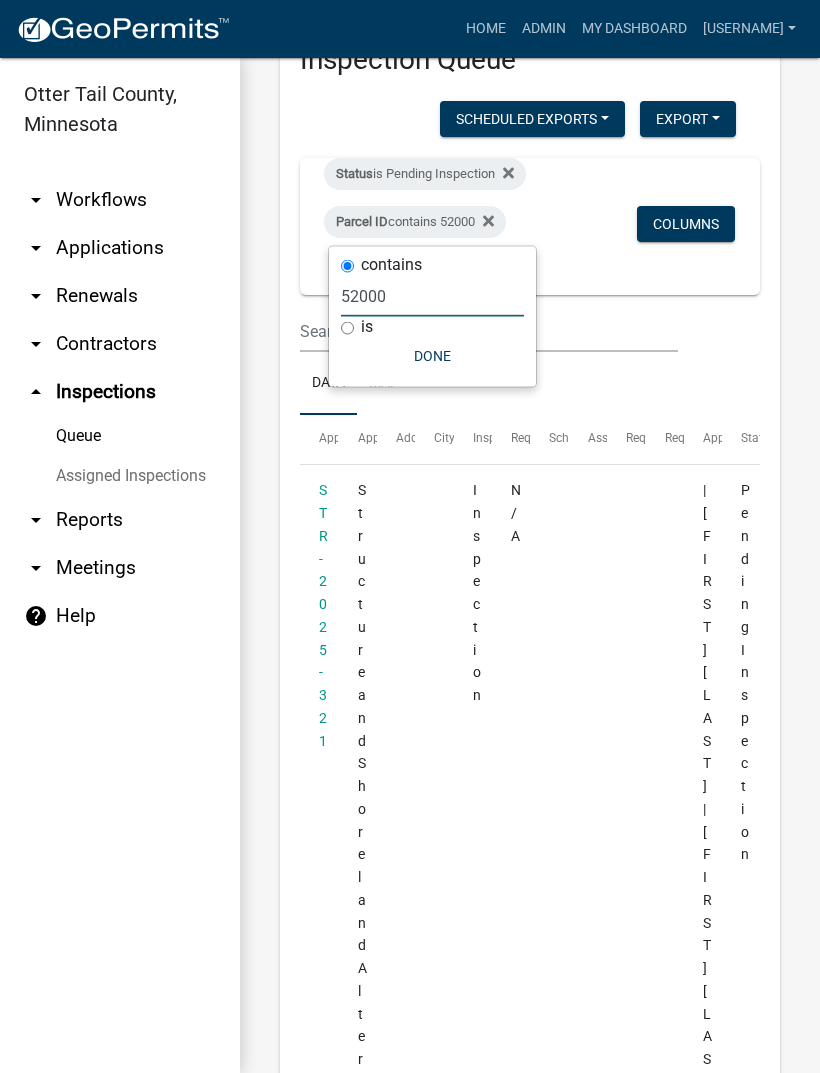 type on "52000" 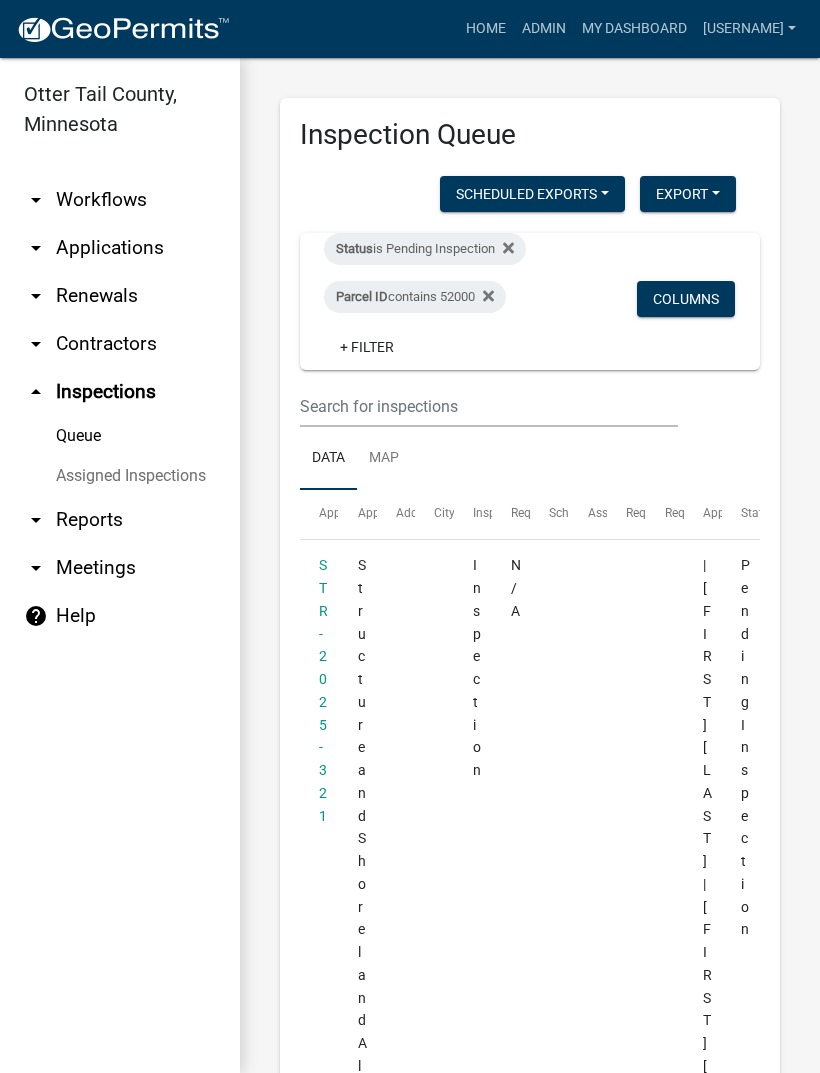 scroll, scrollTop: 0, scrollLeft: 0, axis: both 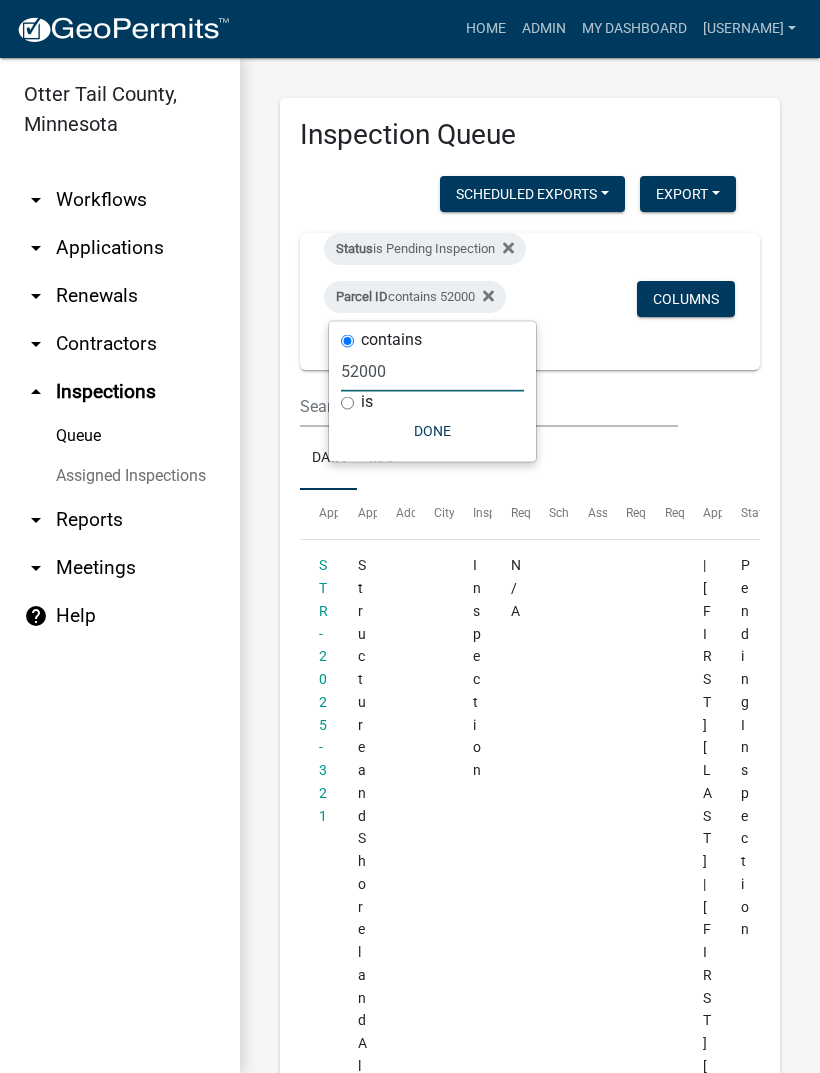 click on "52000" at bounding box center [432, 371] 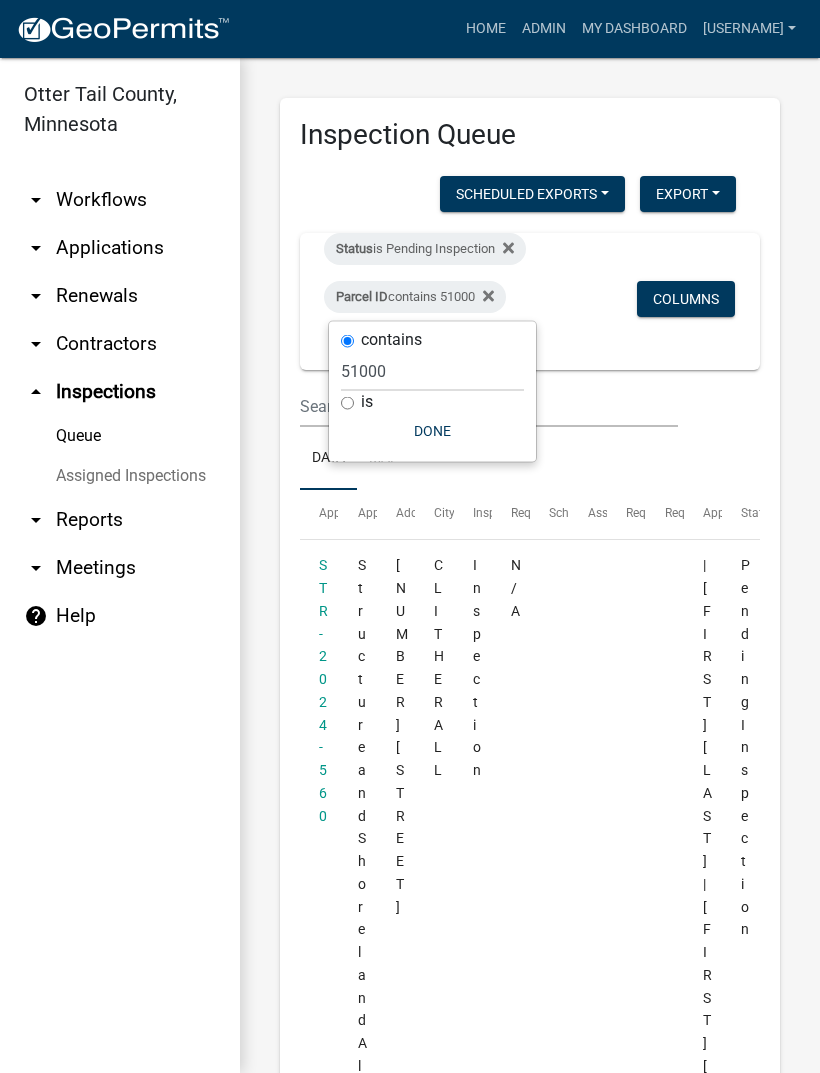 scroll, scrollTop: 0, scrollLeft: 0, axis: both 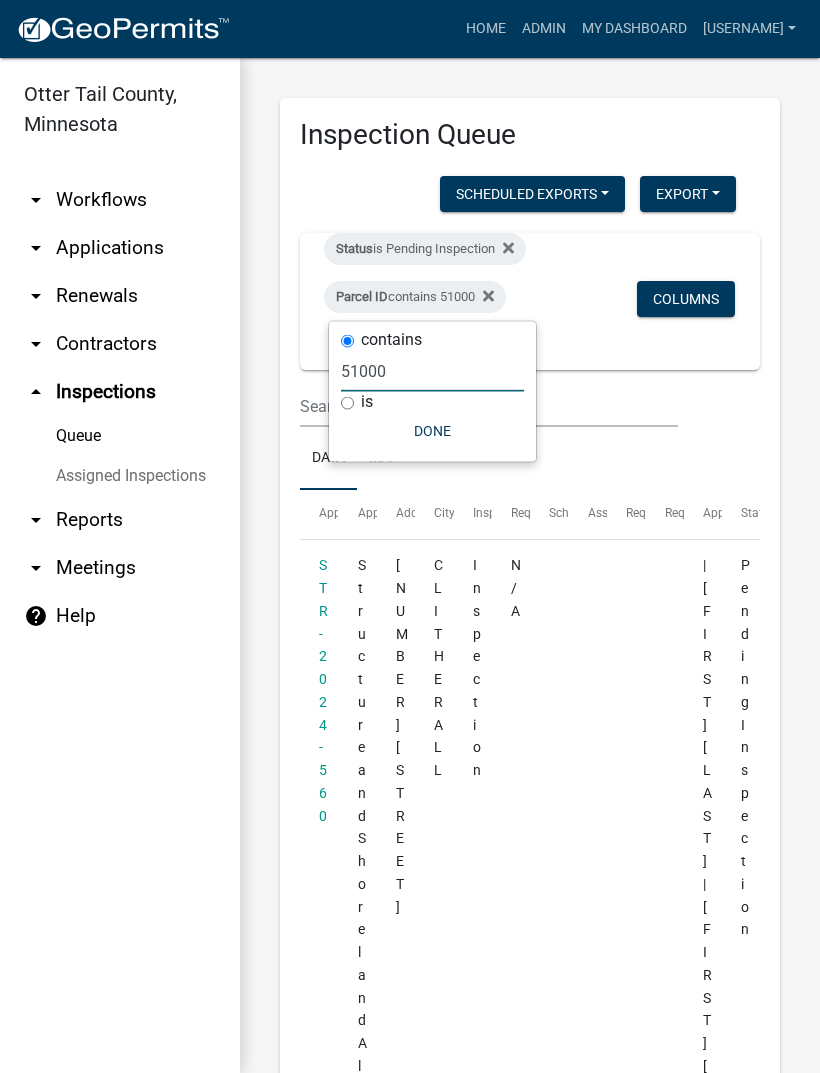 click on "51000" at bounding box center [432, 371] 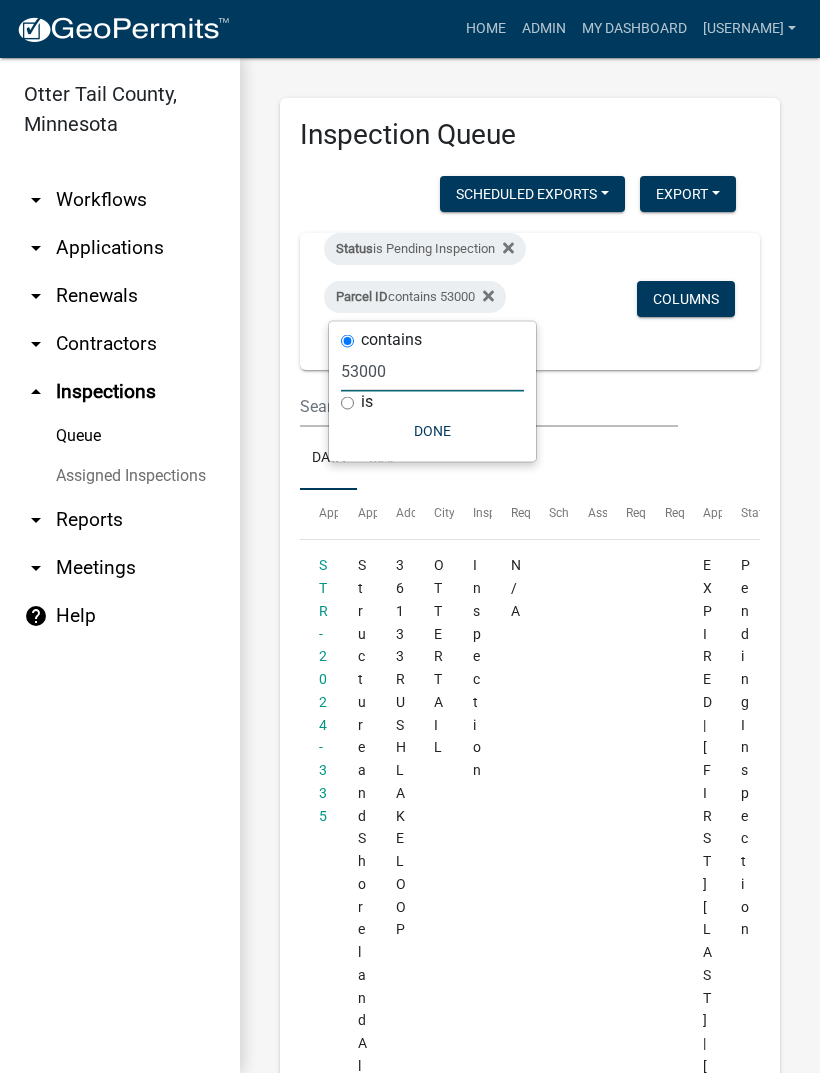 type on "53000" 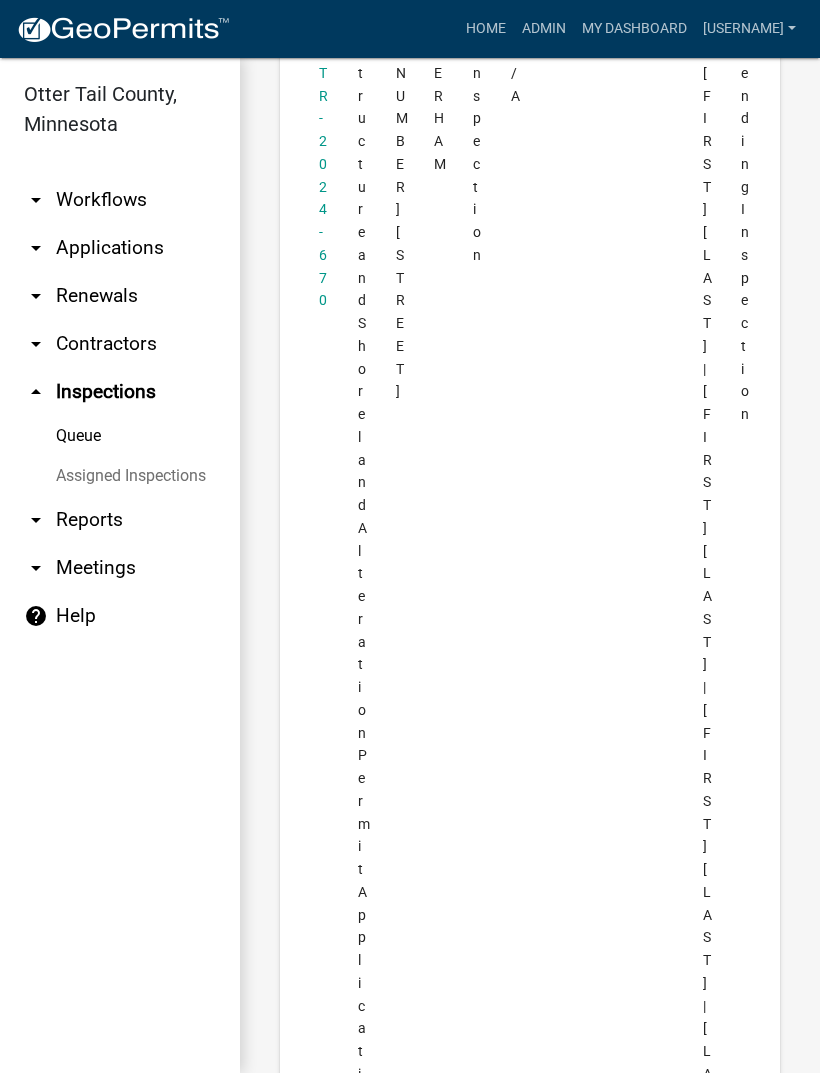 scroll, scrollTop: 3996, scrollLeft: 0, axis: vertical 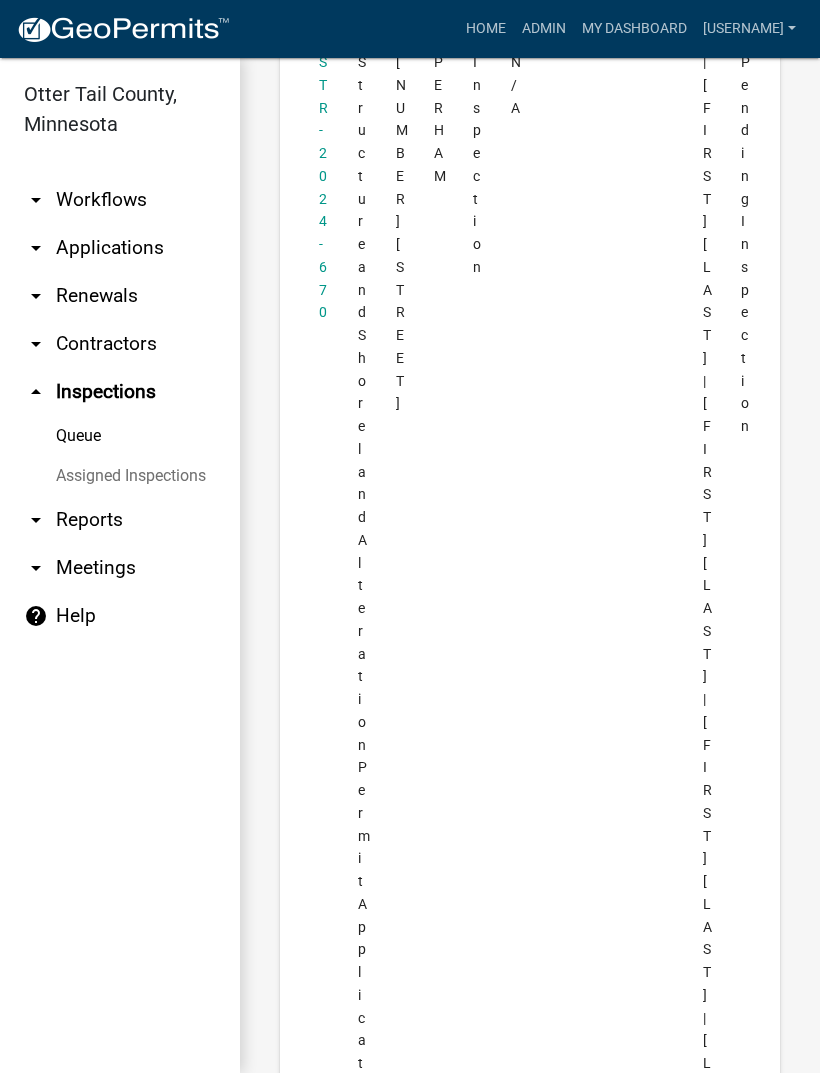 click on "STR-2024-670" 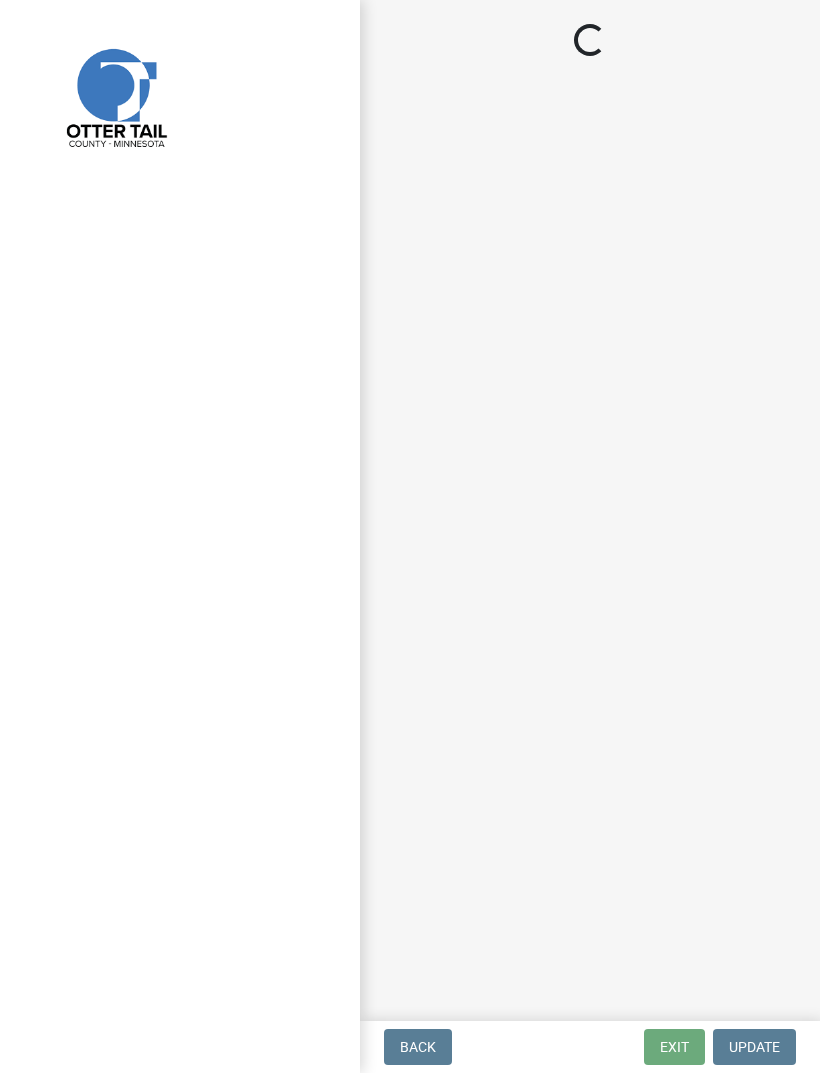 select on "710d5f49-2663-4e73-9718-d0c4e189f5ed" 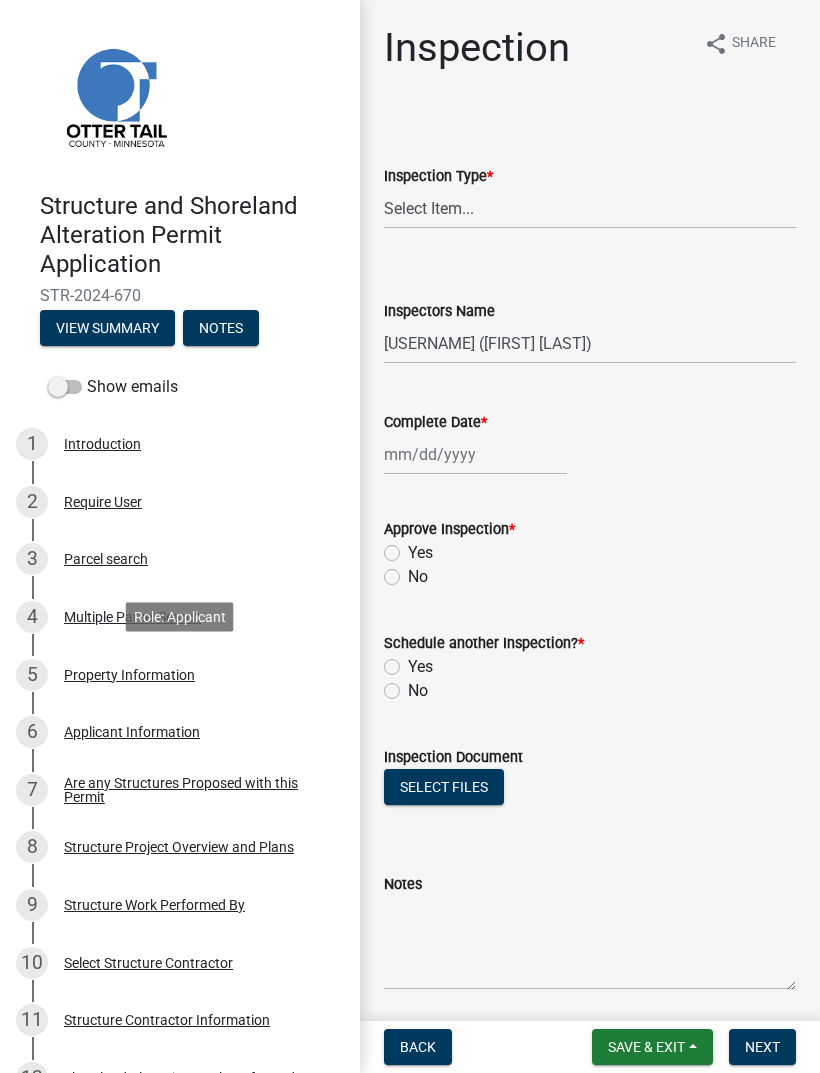 click on "Property Information" at bounding box center (129, 675) 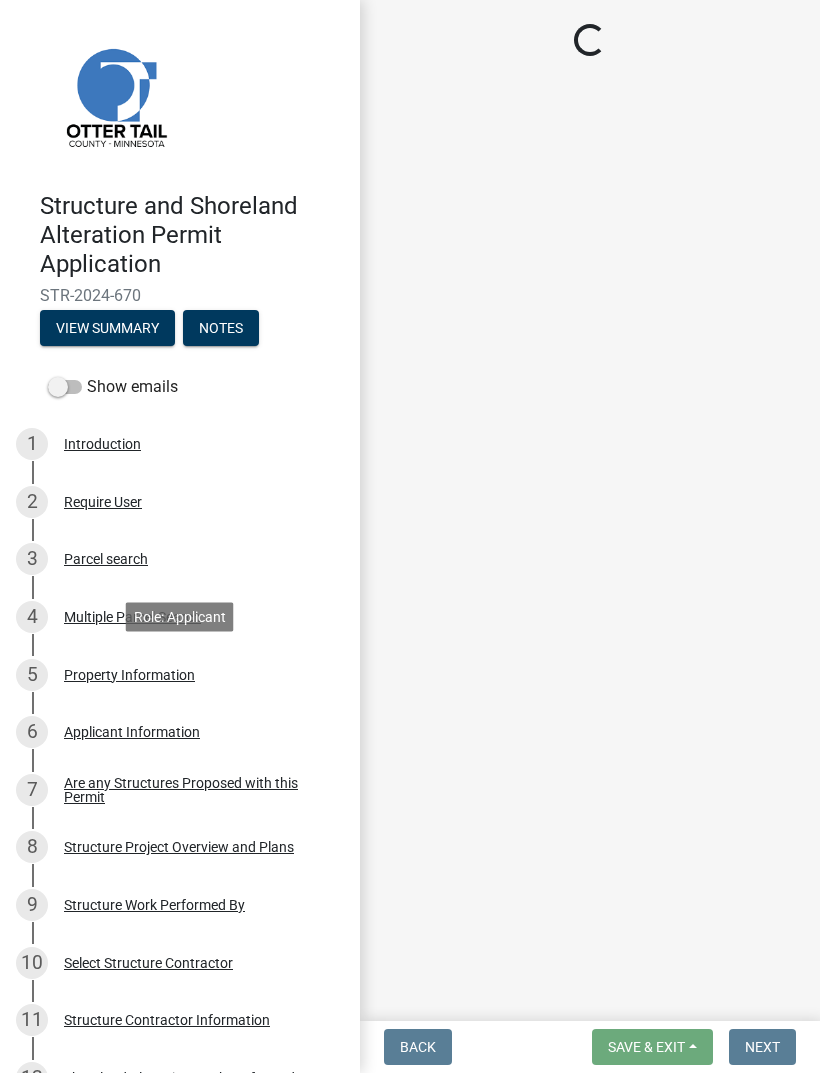 select on "[UUID]" 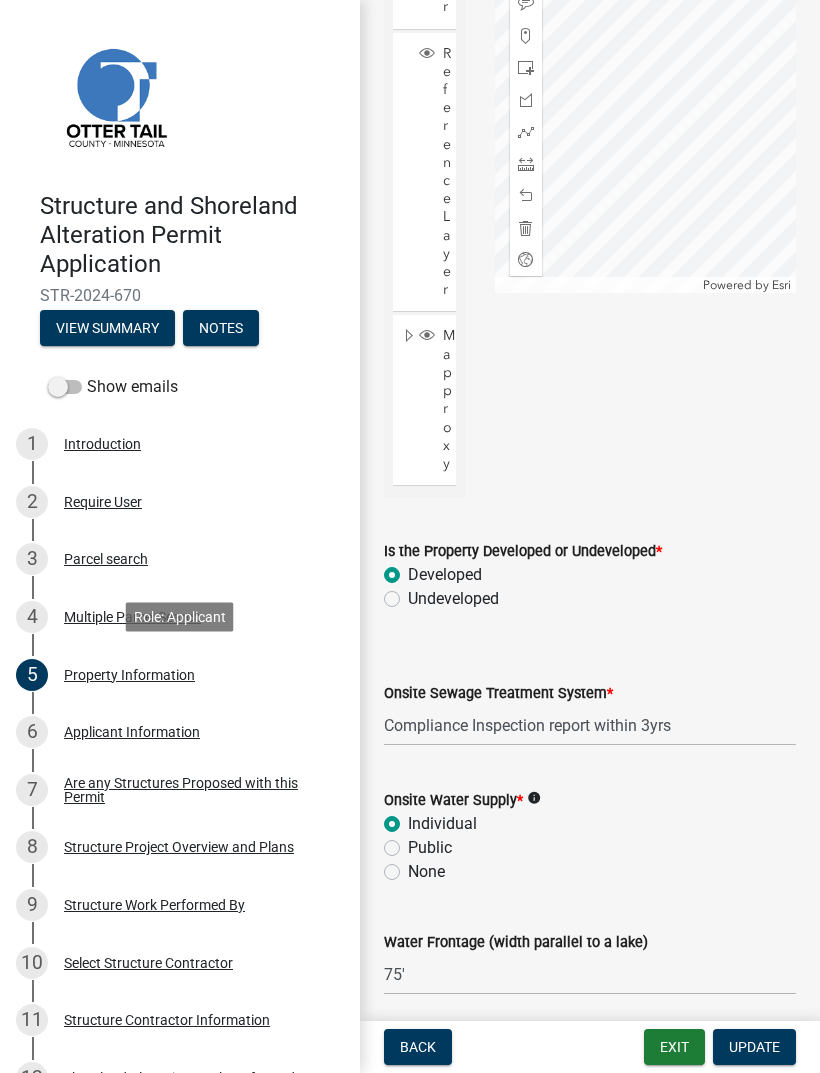 scroll, scrollTop: 1328, scrollLeft: 0, axis: vertical 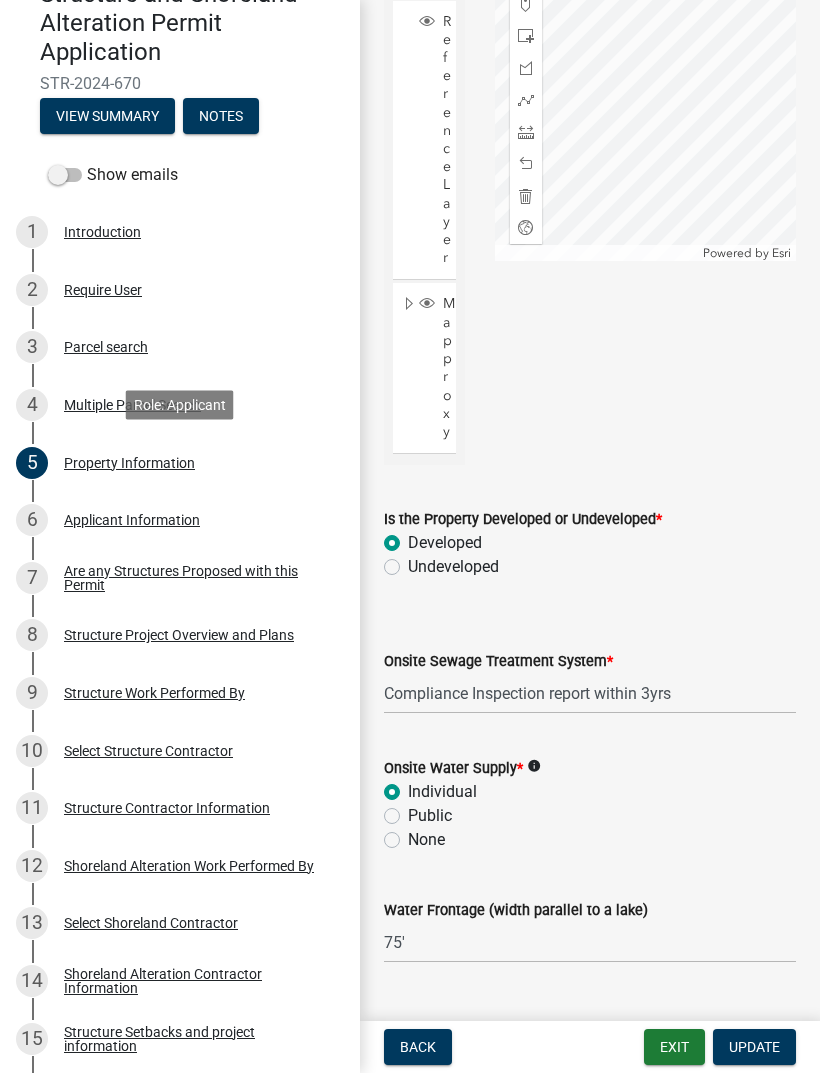 click on "Structure Project Overview and Plans" at bounding box center (179, 635) 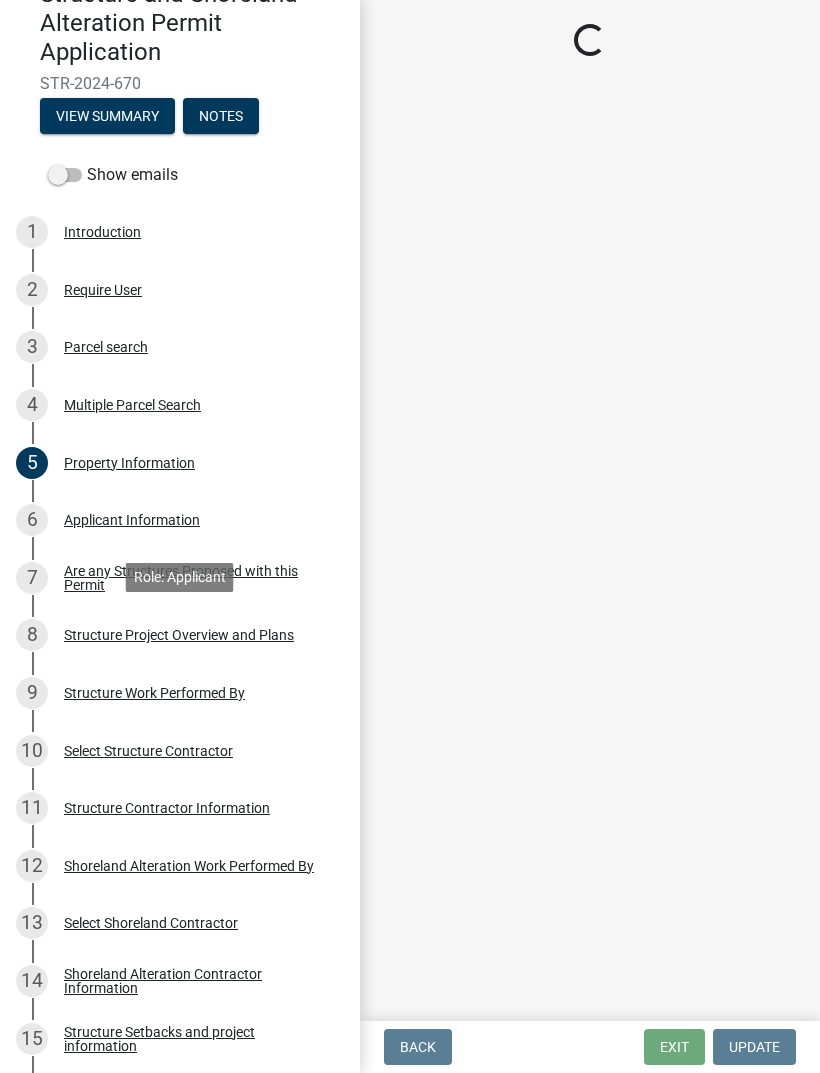 scroll, scrollTop: 0, scrollLeft: 0, axis: both 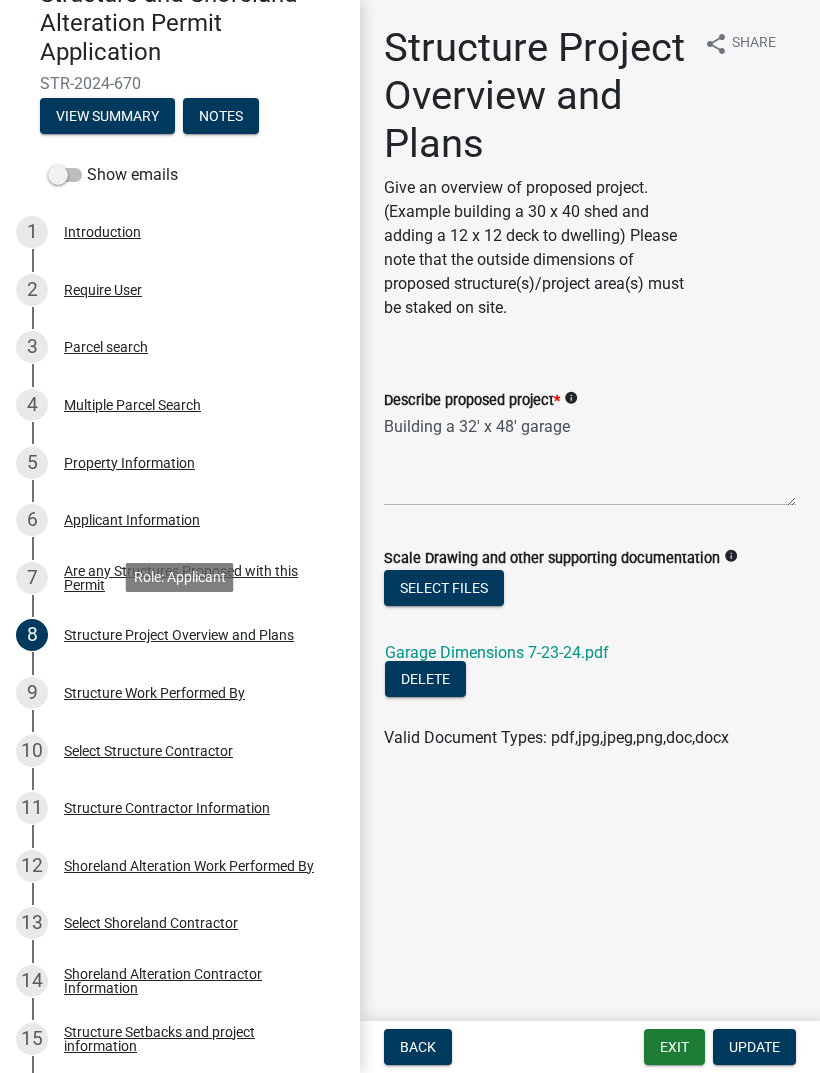 click on "Garage Dimensions 7-23-24.pdf" 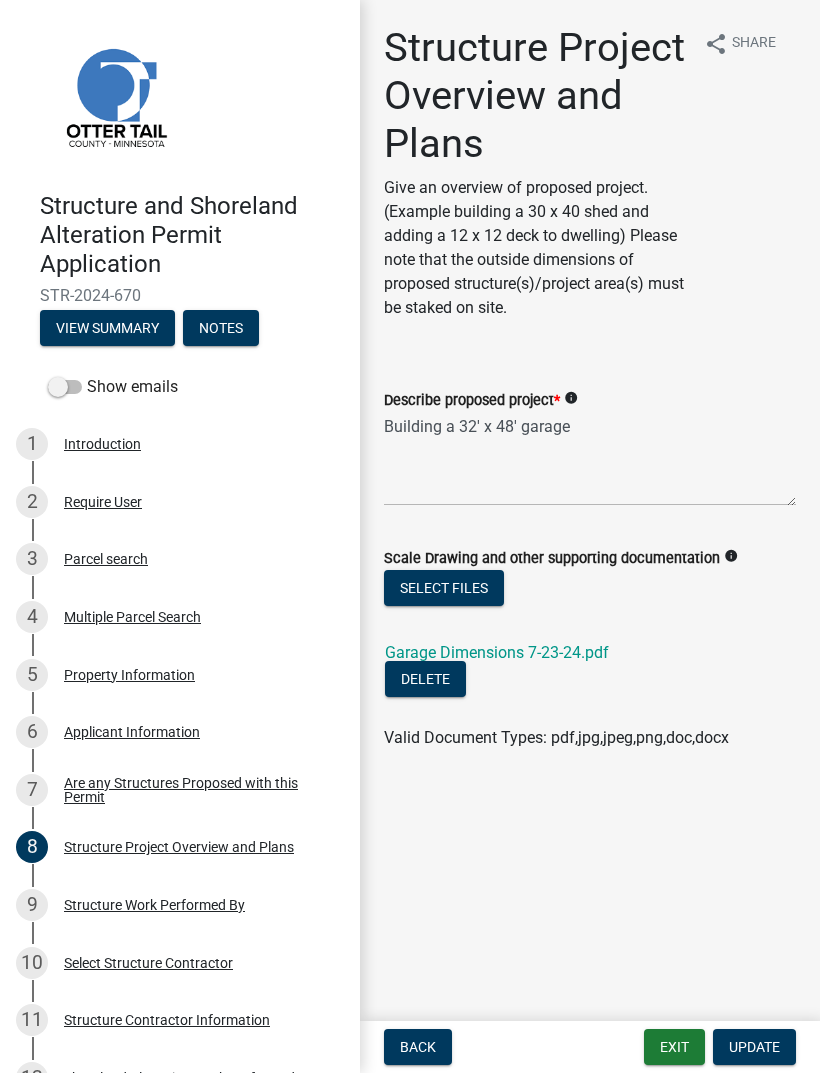 scroll, scrollTop: 0, scrollLeft: 0, axis: both 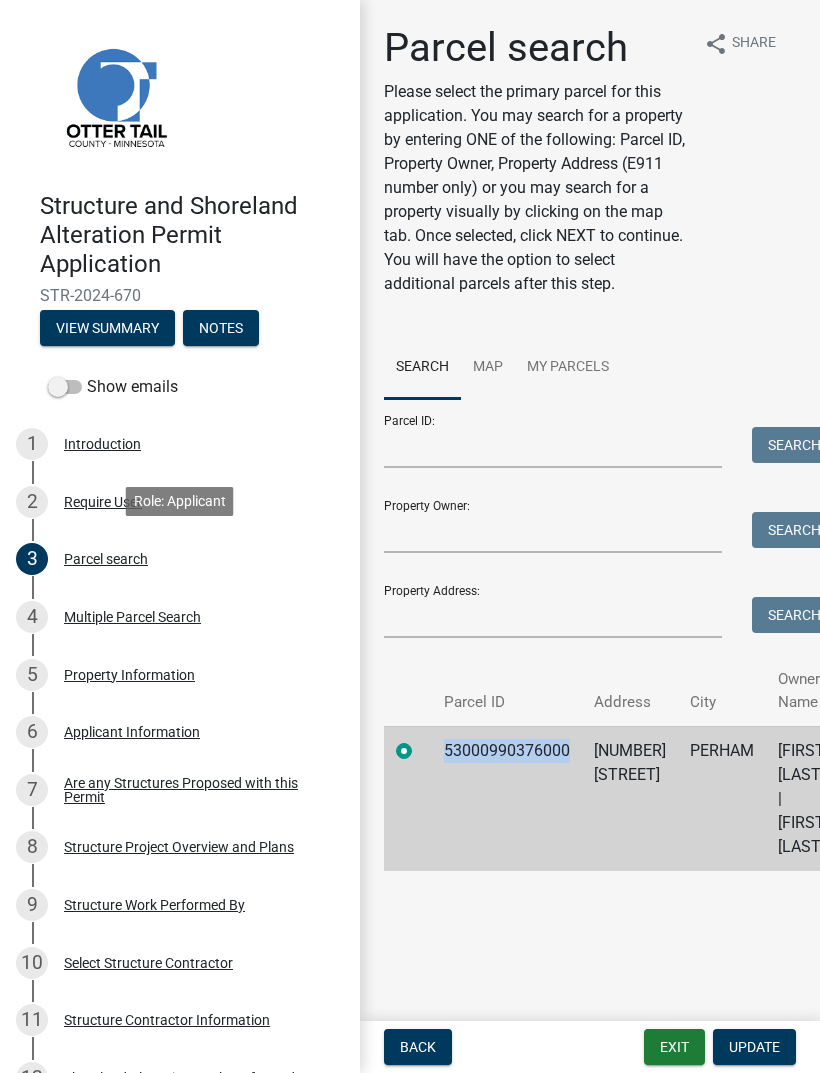 copy on "53000990376000" 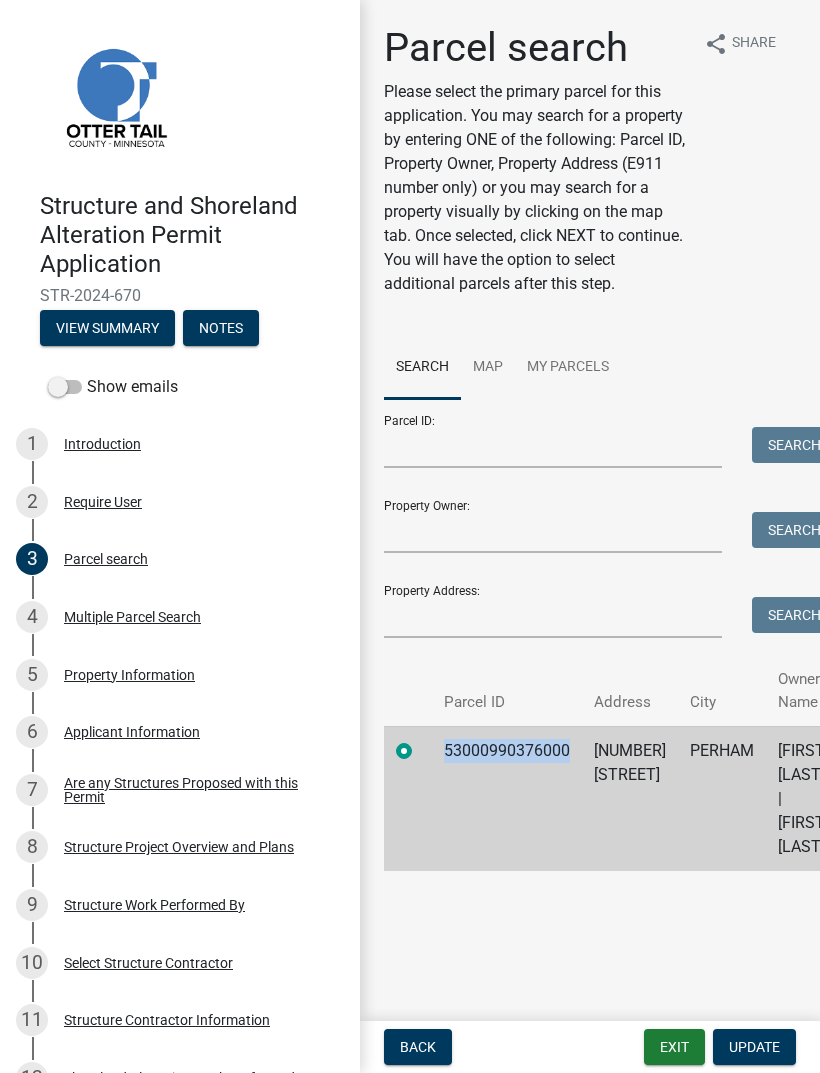 click on "Please select the primary parcel for this application.  You may search for a property by entering ONE of the following:  Parcel ID, Property Owner, Property Address (E911 number only) or you may search for a property visually by clicking on the map tab.  Once selected, click NEXT to continue.  You will have the option to select additional parcels after this step." 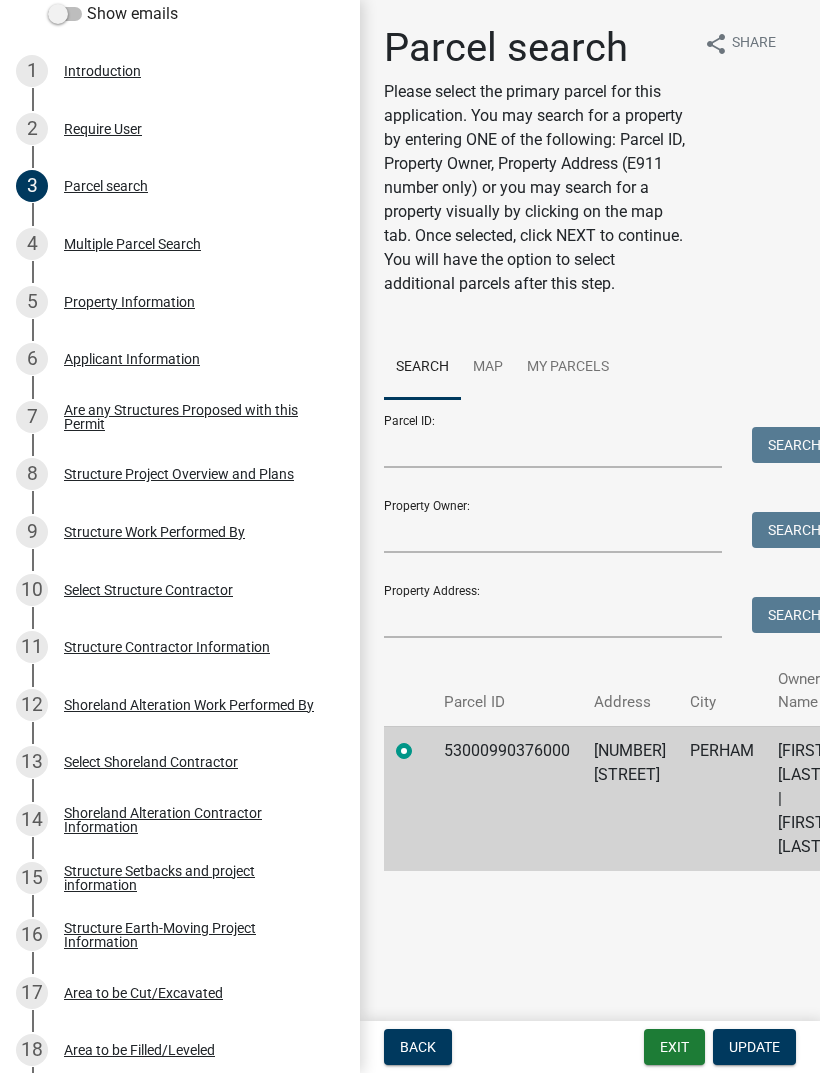 scroll, scrollTop: 394, scrollLeft: 0, axis: vertical 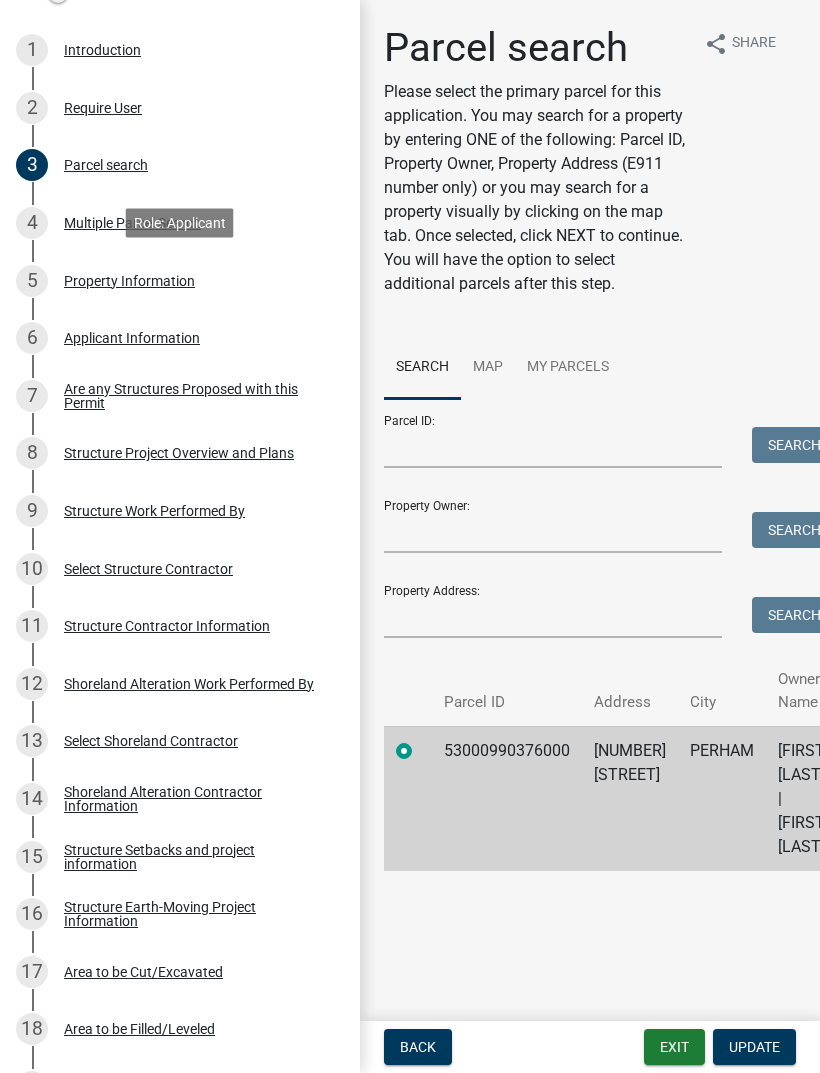 click on "Property Information" at bounding box center [129, 281] 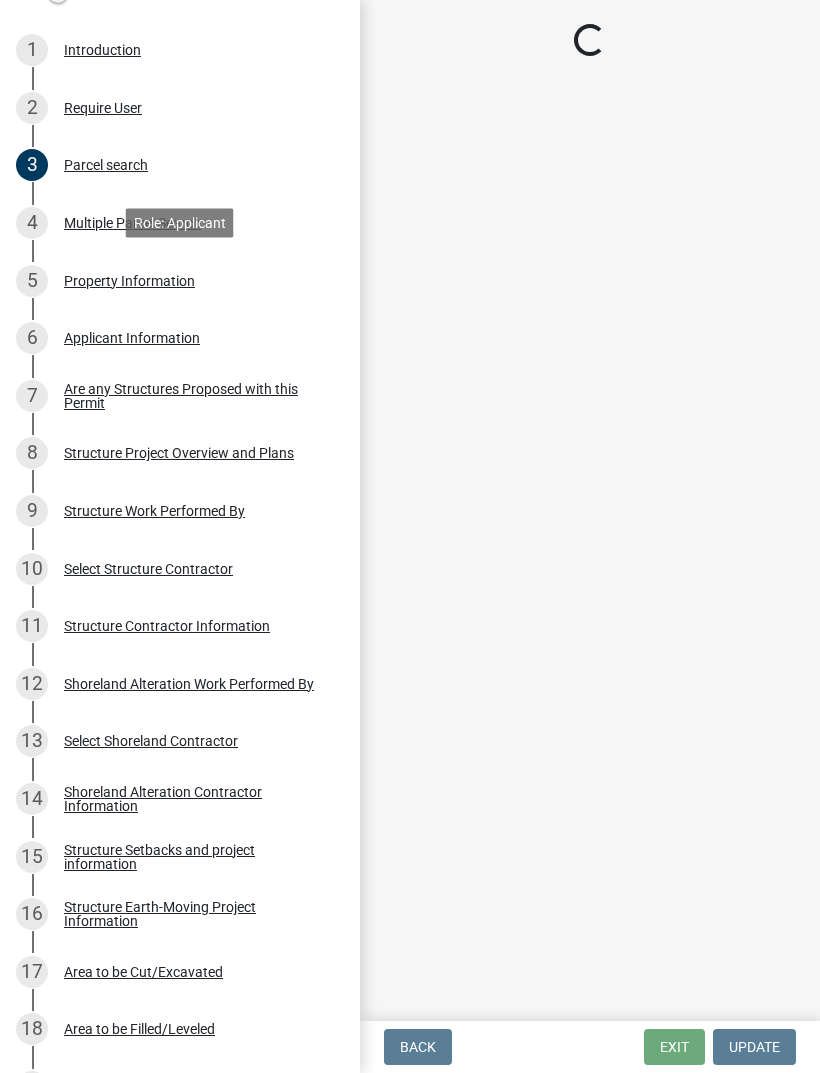 select on "[UUID]" 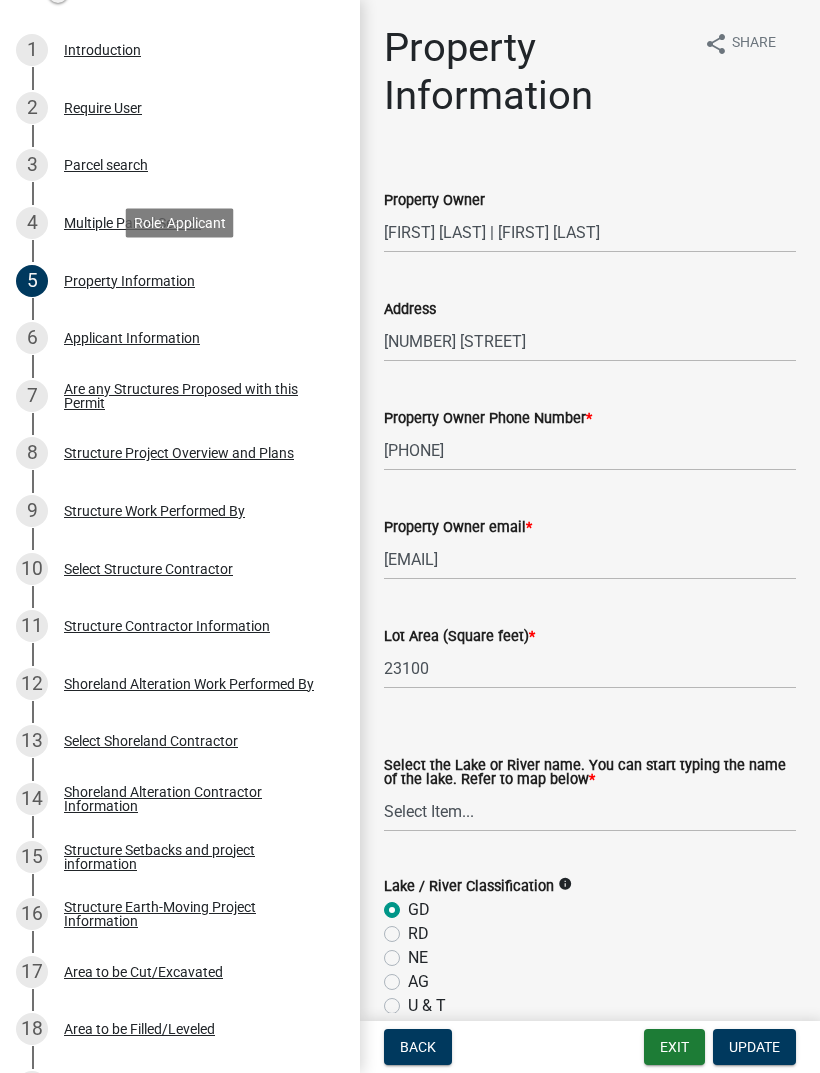 click on "3     Parcel search" at bounding box center [180, 166] 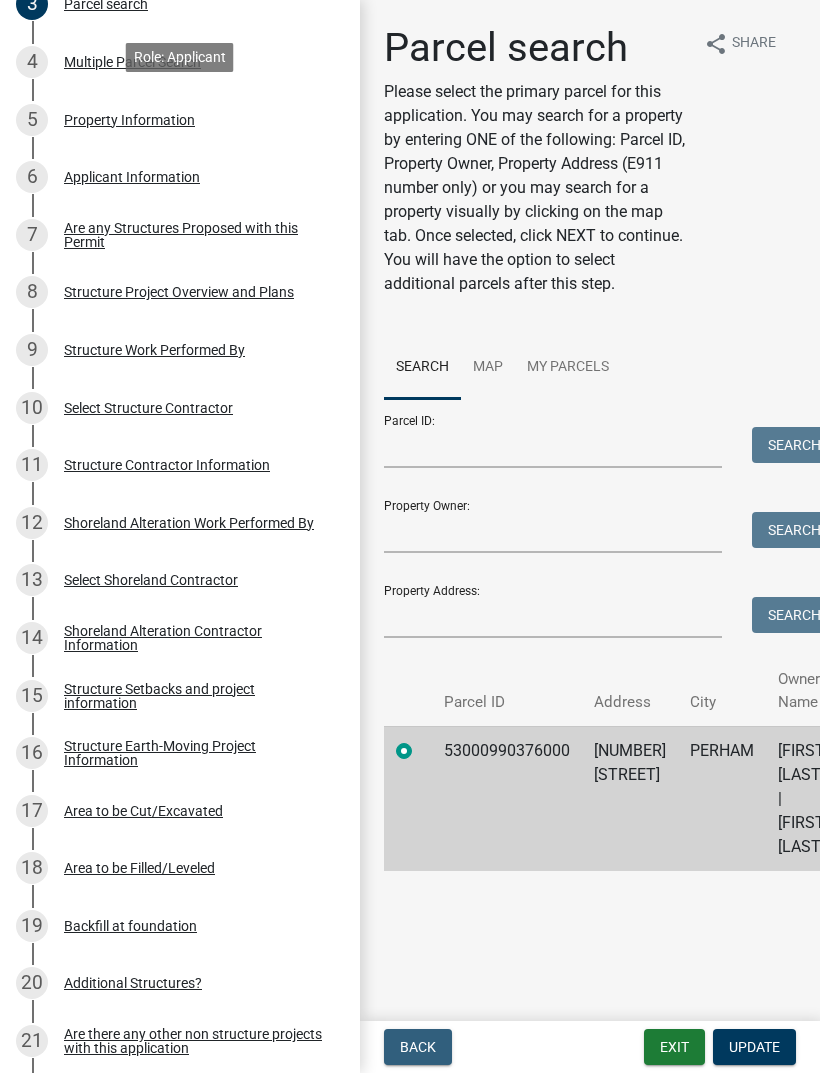 scroll, scrollTop: 578, scrollLeft: 0, axis: vertical 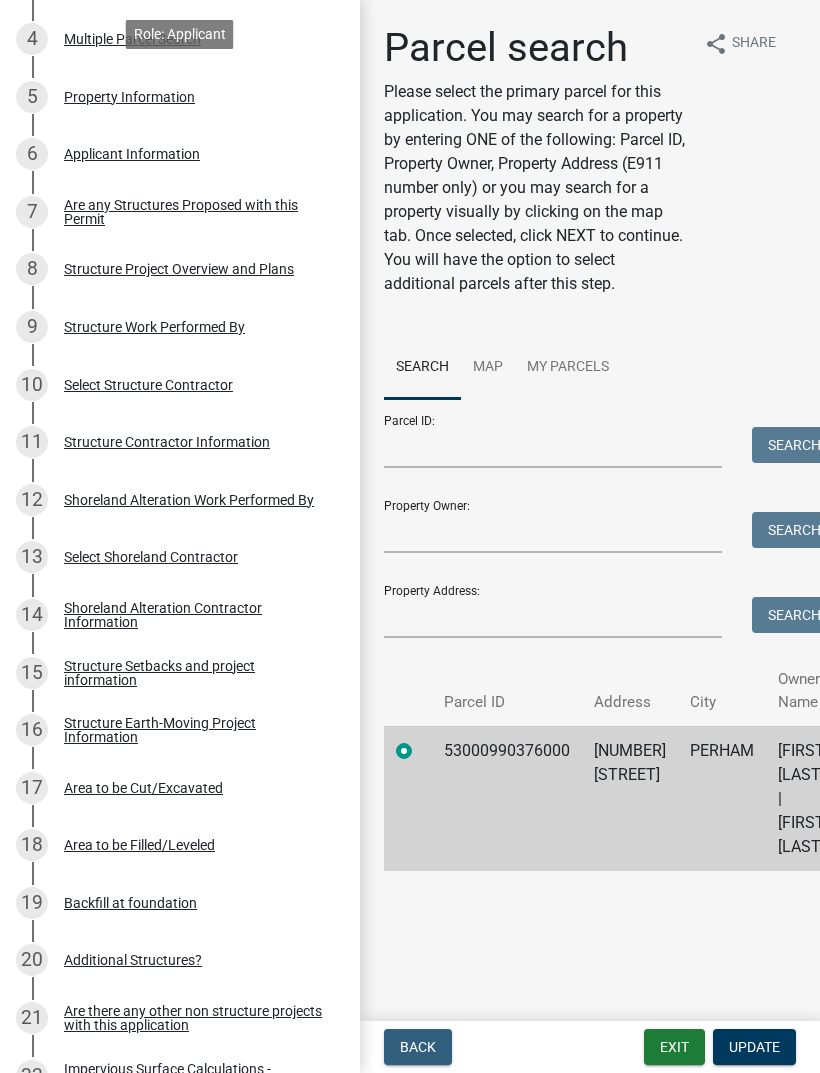 click on "Structure Setbacks and project information" at bounding box center (196, 673) 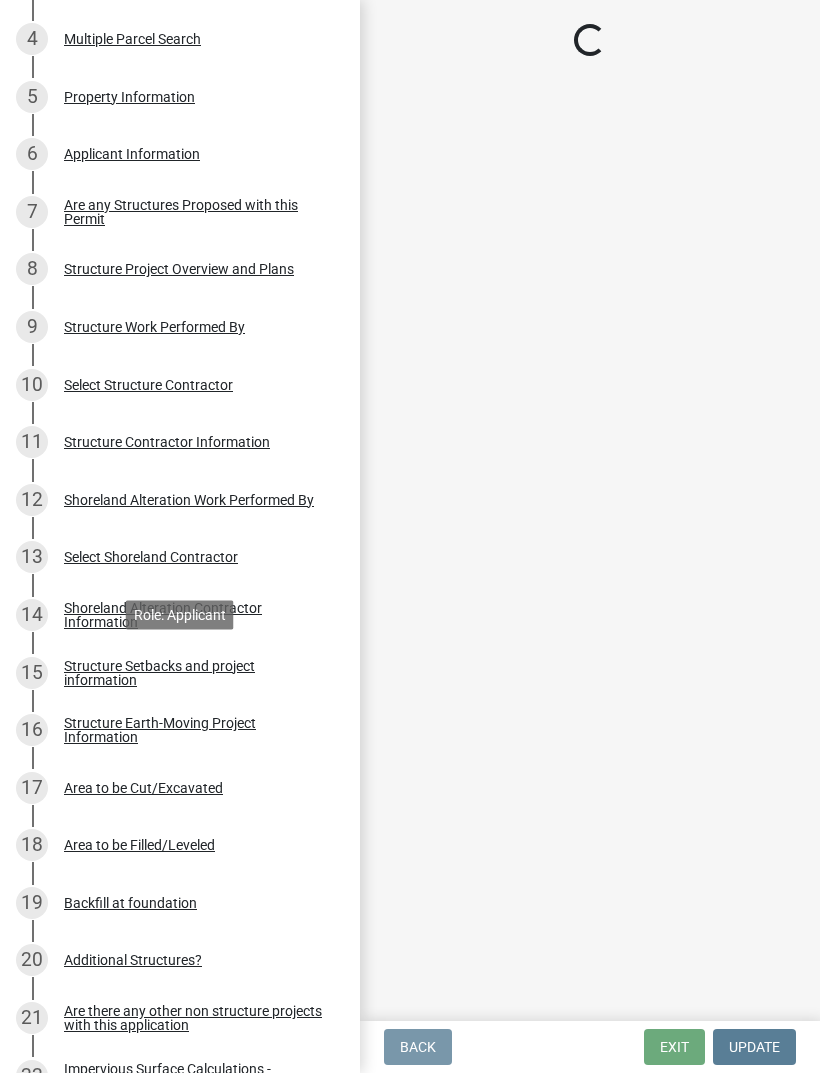 select on "367ae464-a00a-4d51-b12c-ecfde9206520" 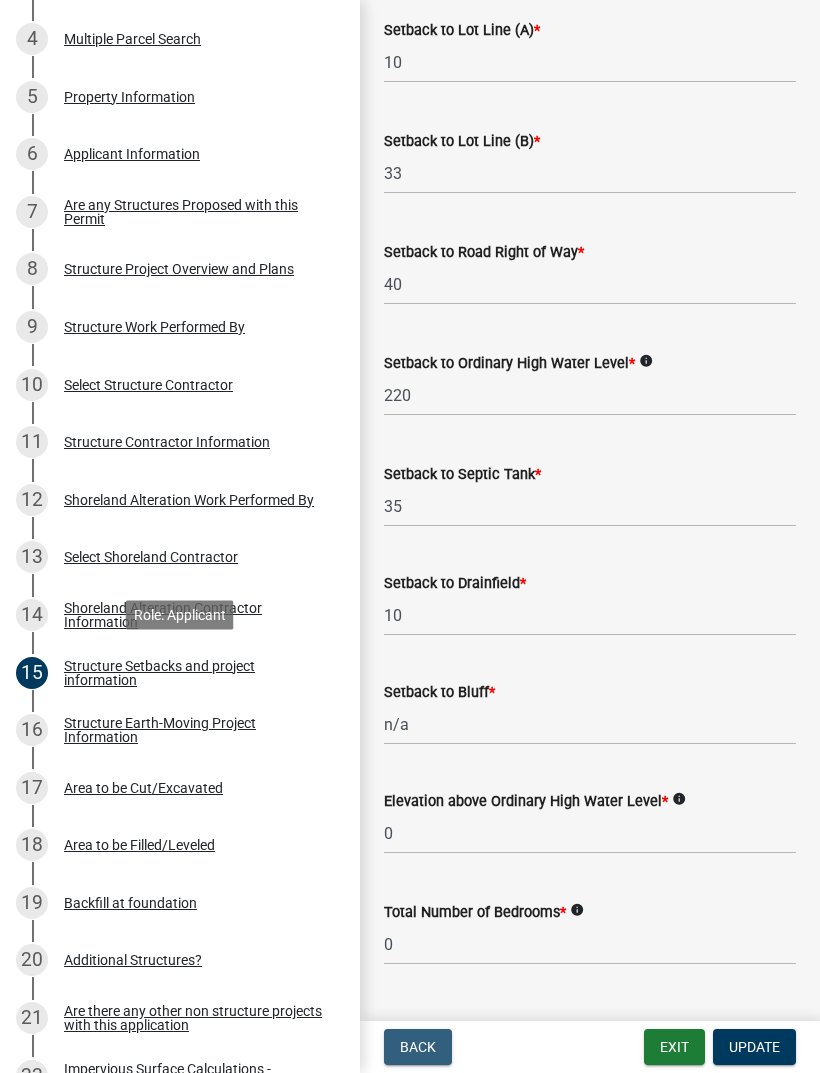 scroll, scrollTop: 1337, scrollLeft: 0, axis: vertical 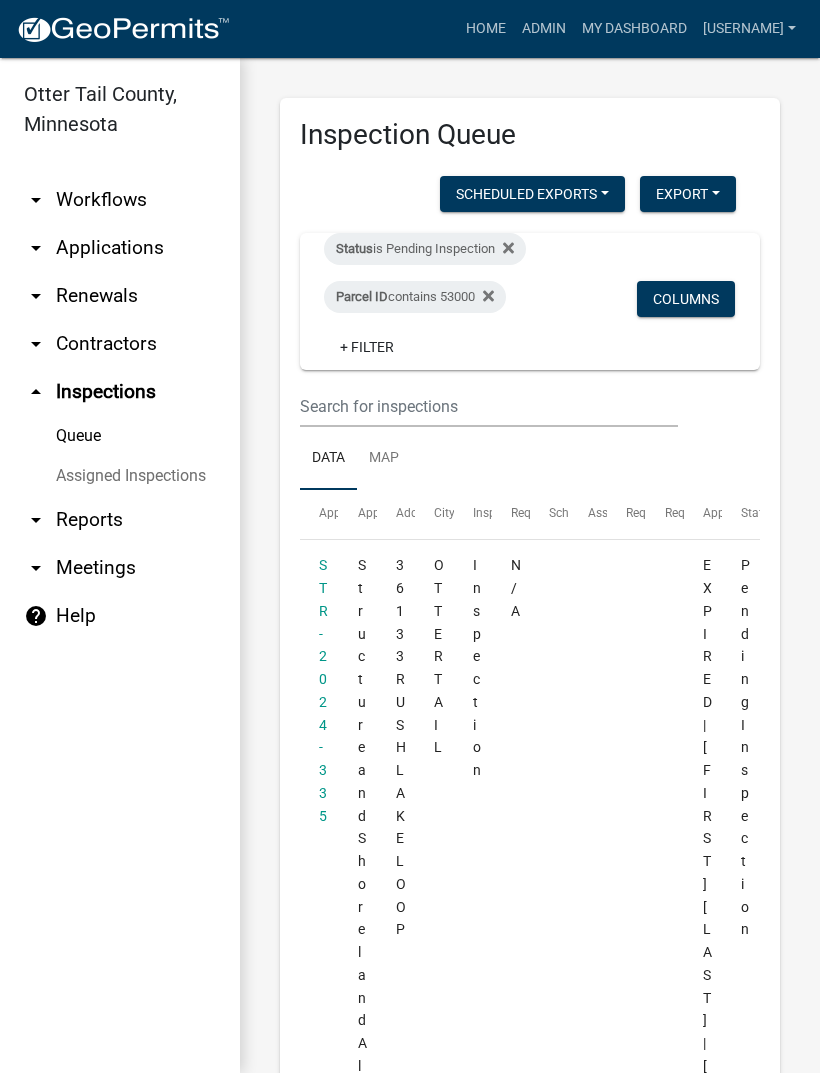 click on "arrow_drop_down   Workflows" at bounding box center (120, 200) 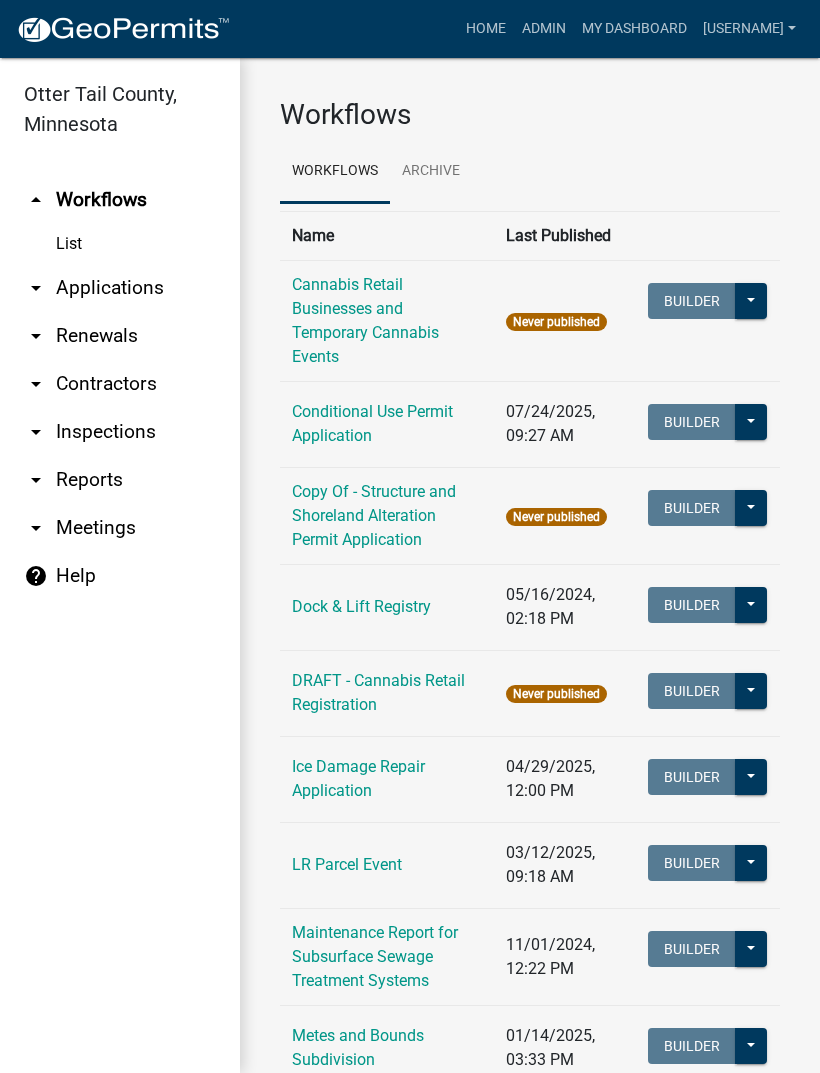 click on "arrow_drop_down   Applications" at bounding box center (120, 288) 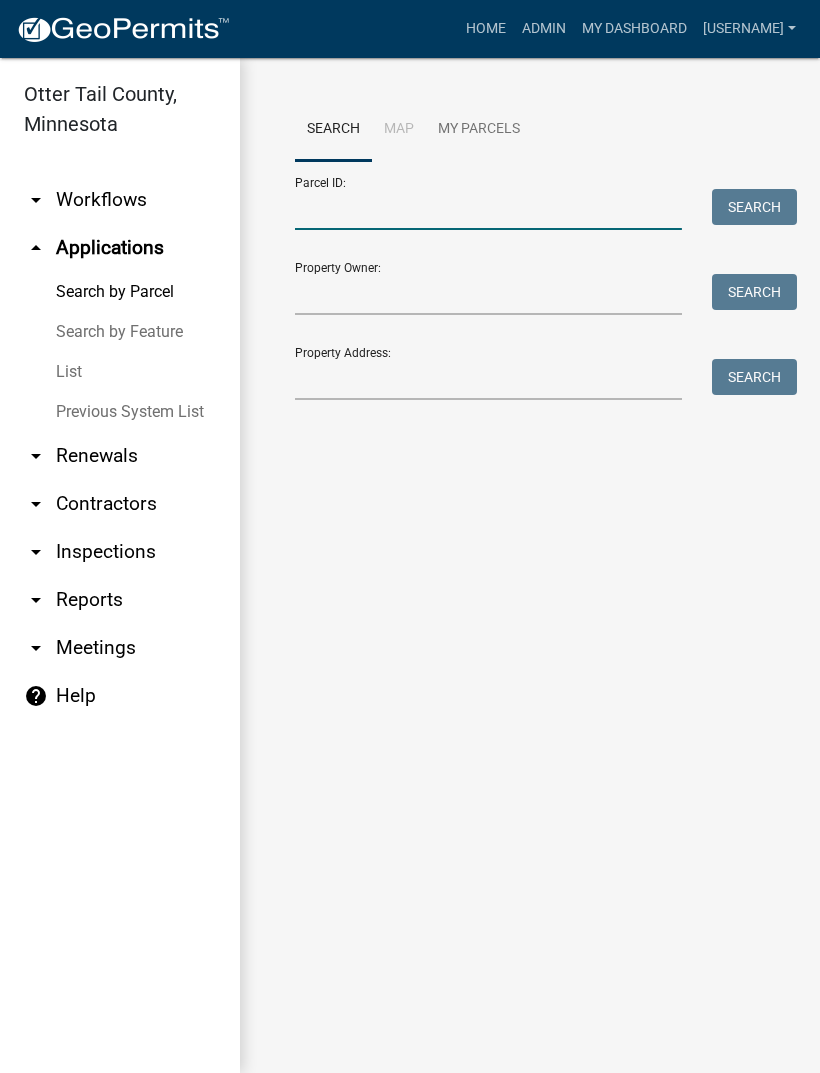 click on "Parcel ID:" at bounding box center [488, 209] 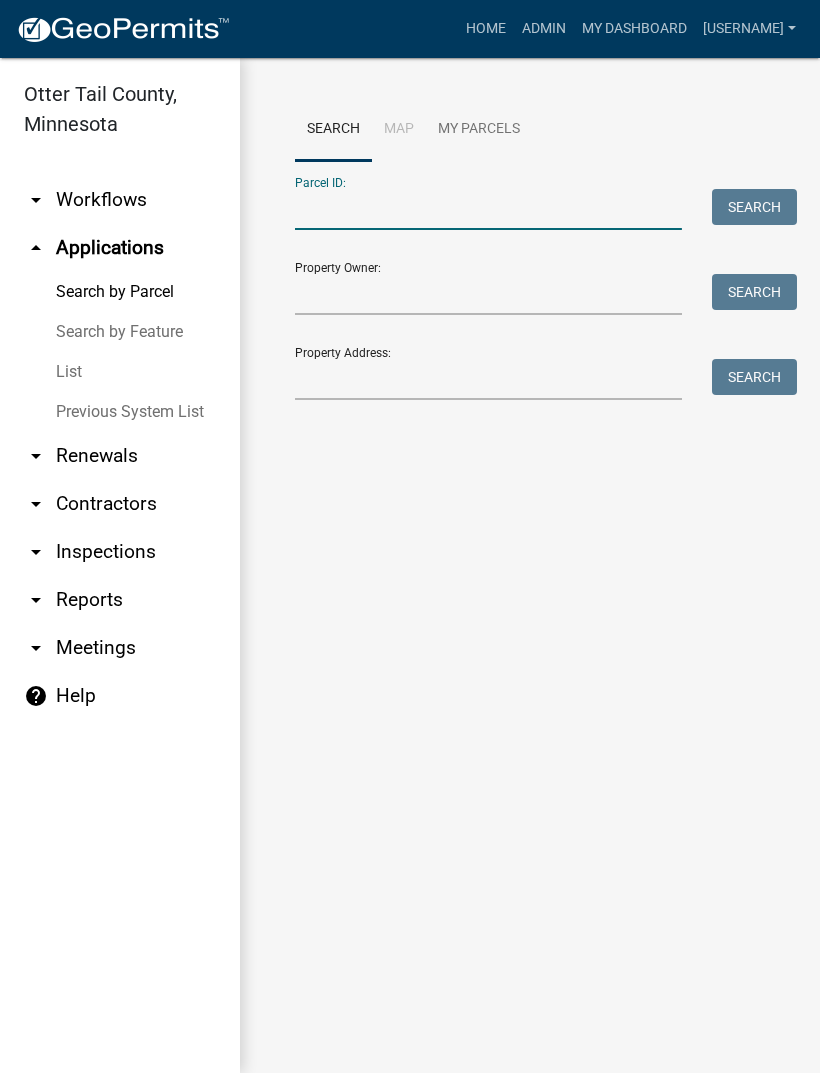 click on "Parcel ID:" at bounding box center (488, 209) 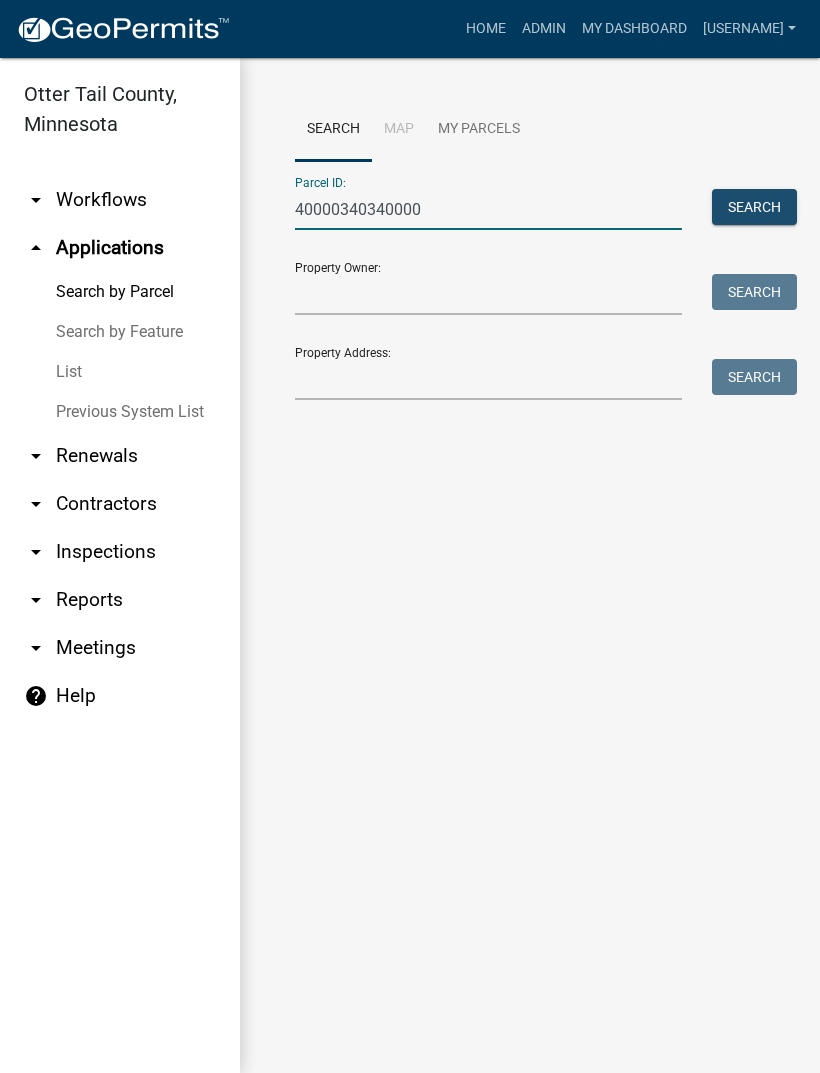 type on "40000340340000" 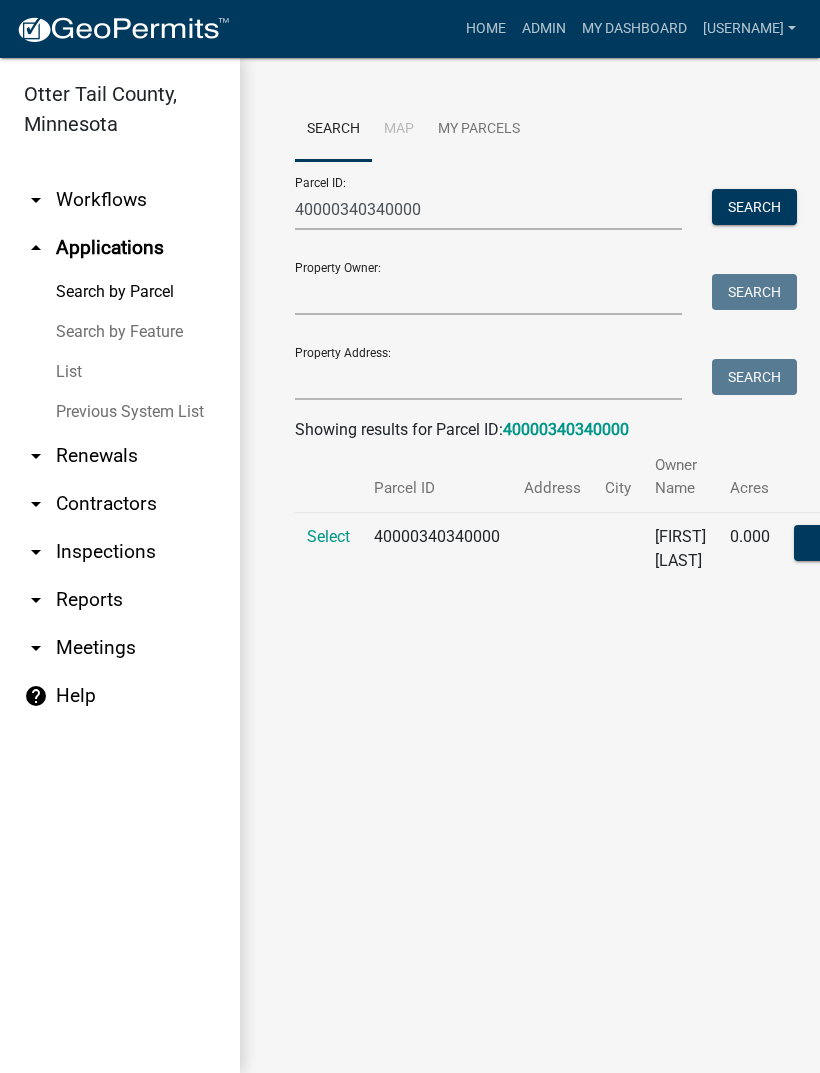 click on "Select" at bounding box center (328, 536) 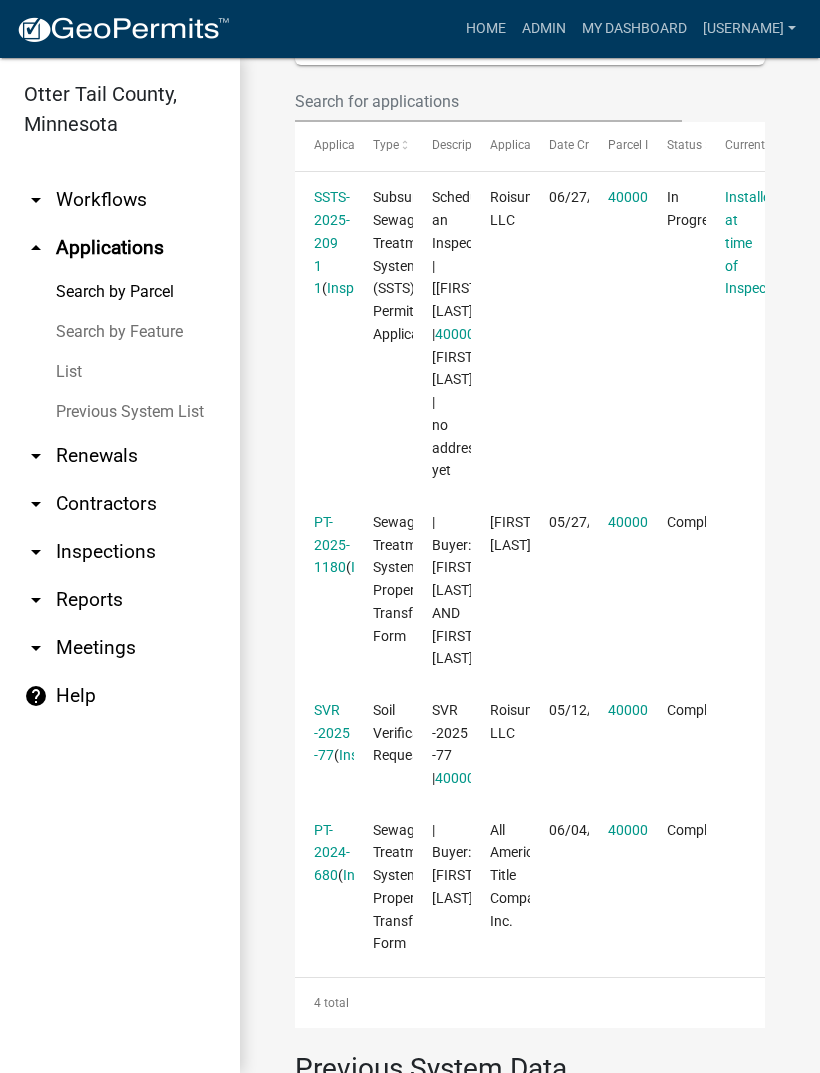 scroll, scrollTop: 644, scrollLeft: 0, axis: vertical 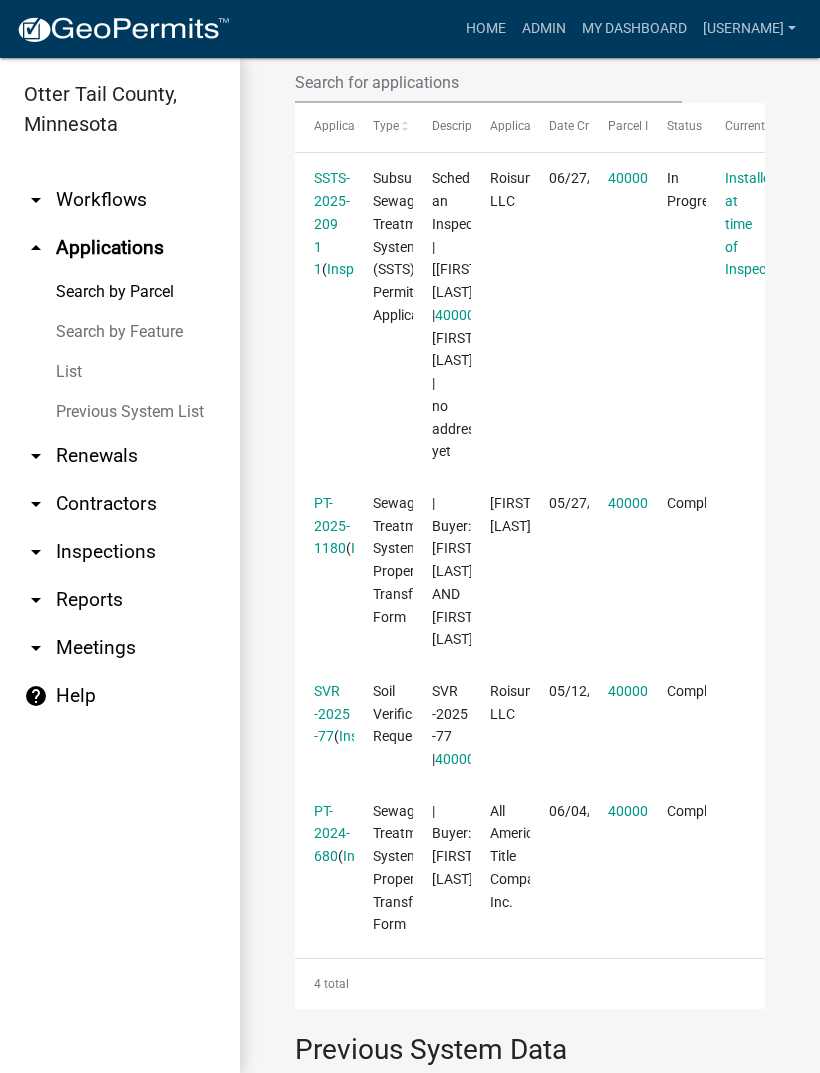 click on "SSTS-2025-209 1 1" 